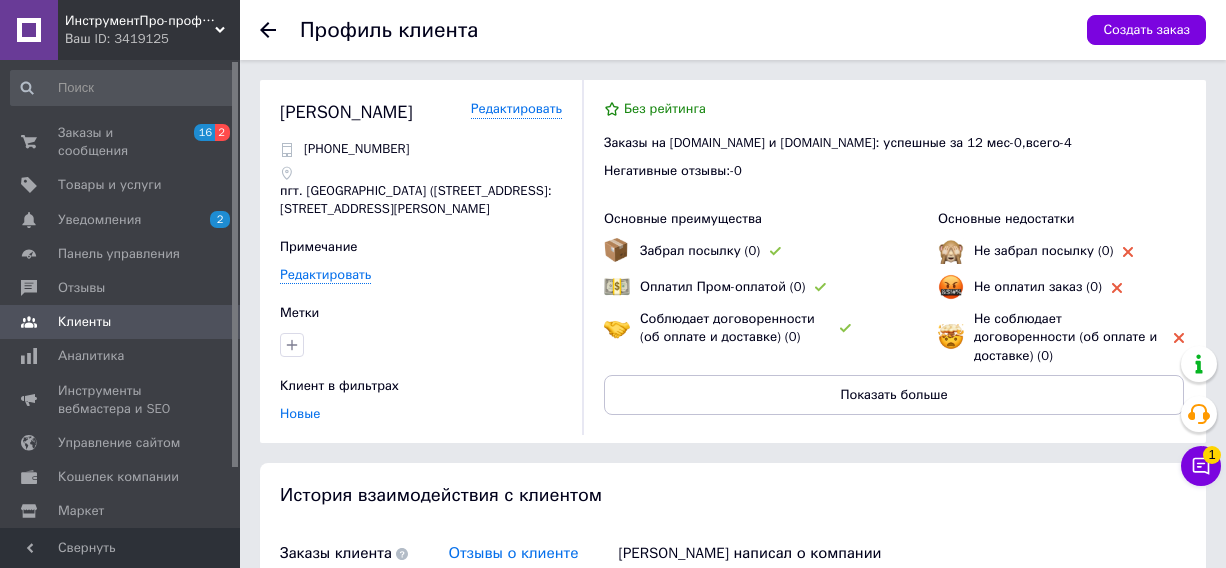 scroll, scrollTop: 0, scrollLeft: 0, axis: both 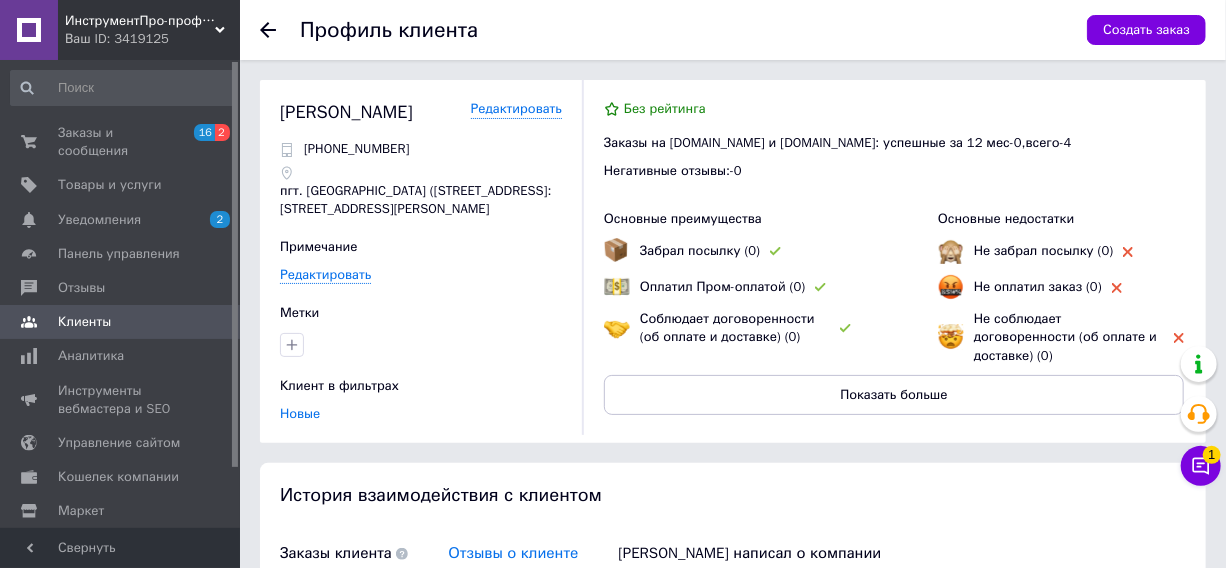 click 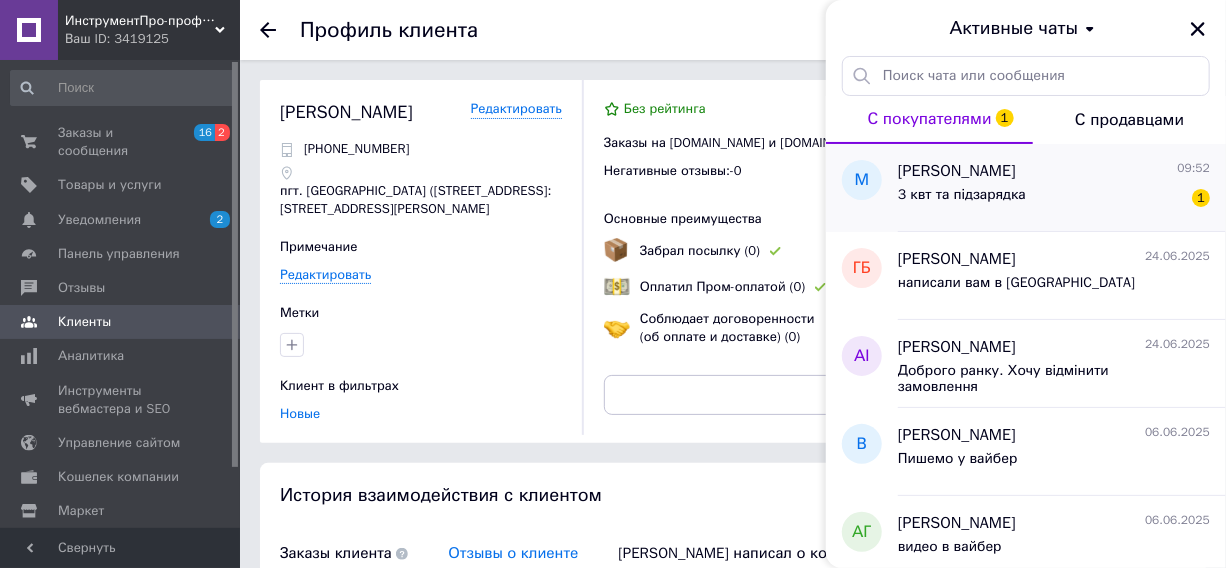 click on "3 квт та підзарядка 1" at bounding box center (1054, 199) 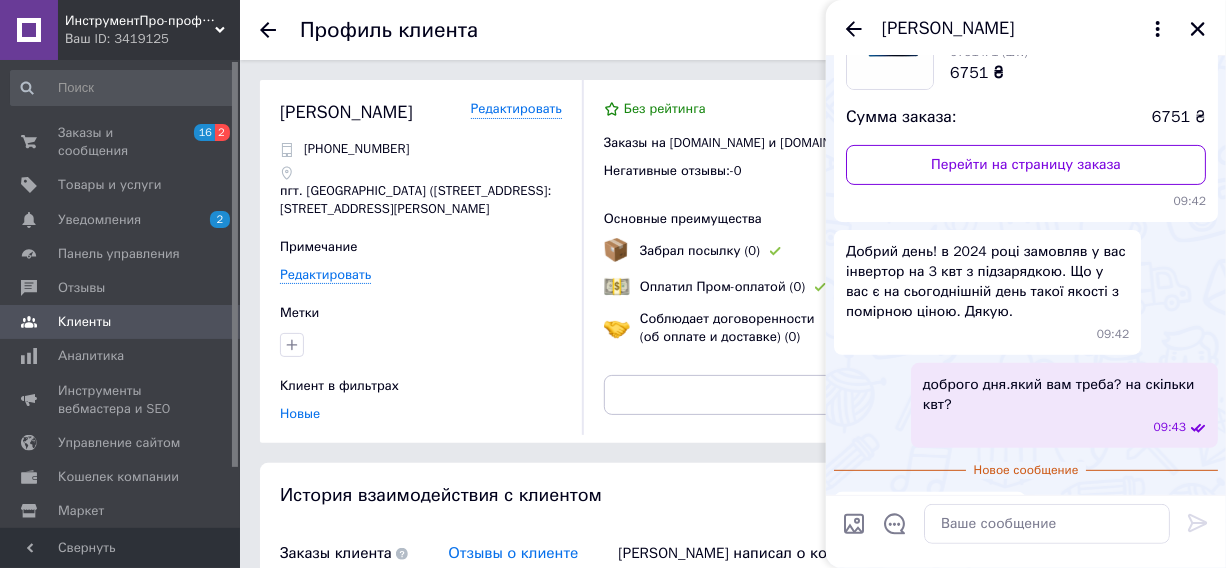 scroll, scrollTop: 230, scrollLeft: 0, axis: vertical 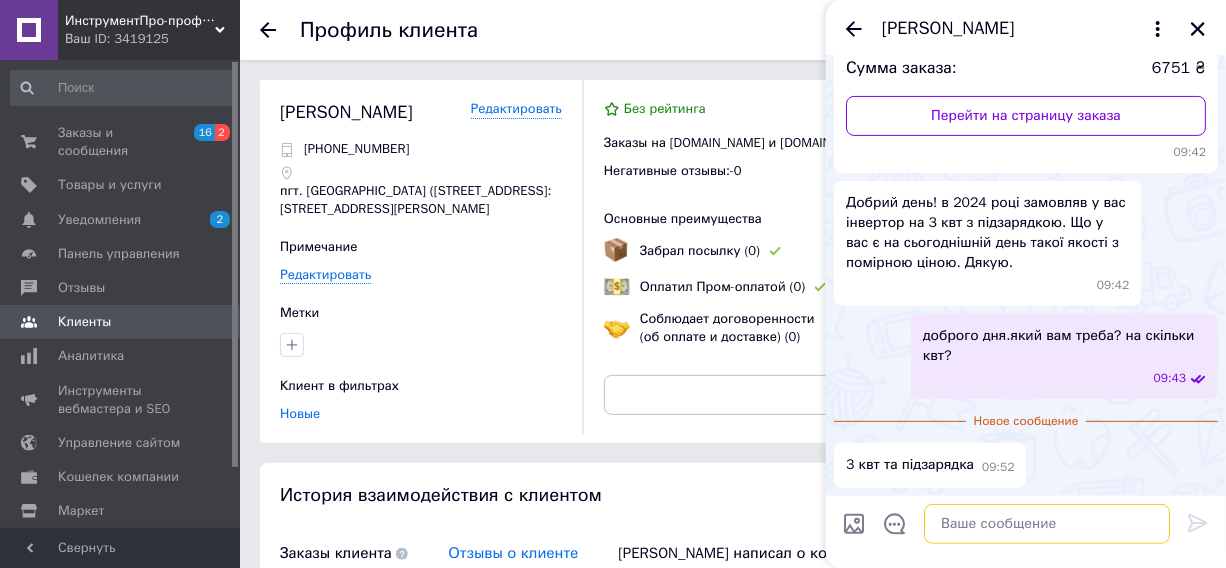 click at bounding box center (1047, 524) 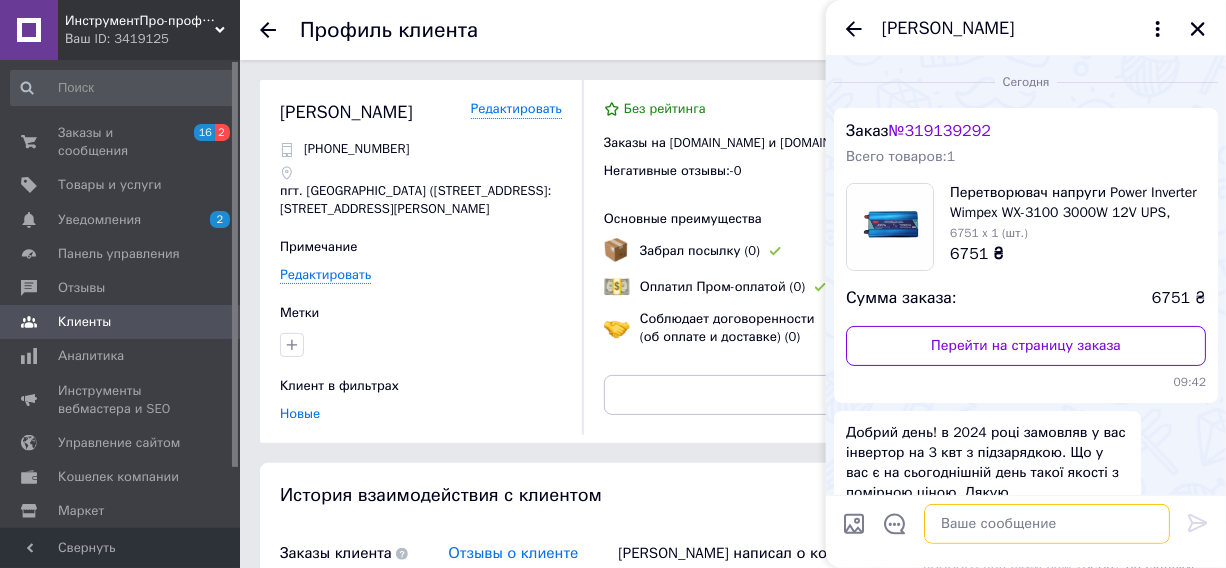 scroll, scrollTop: 0, scrollLeft: 0, axis: both 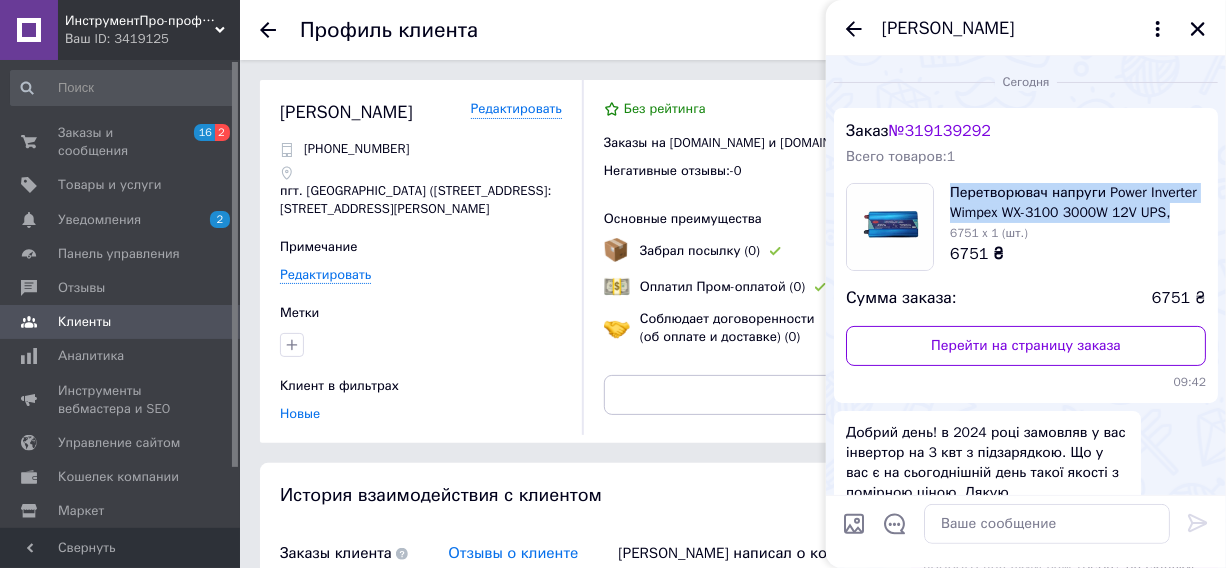 drag, startPoint x: 952, startPoint y: 189, endPoint x: 1178, endPoint y: 219, distance: 227.98245 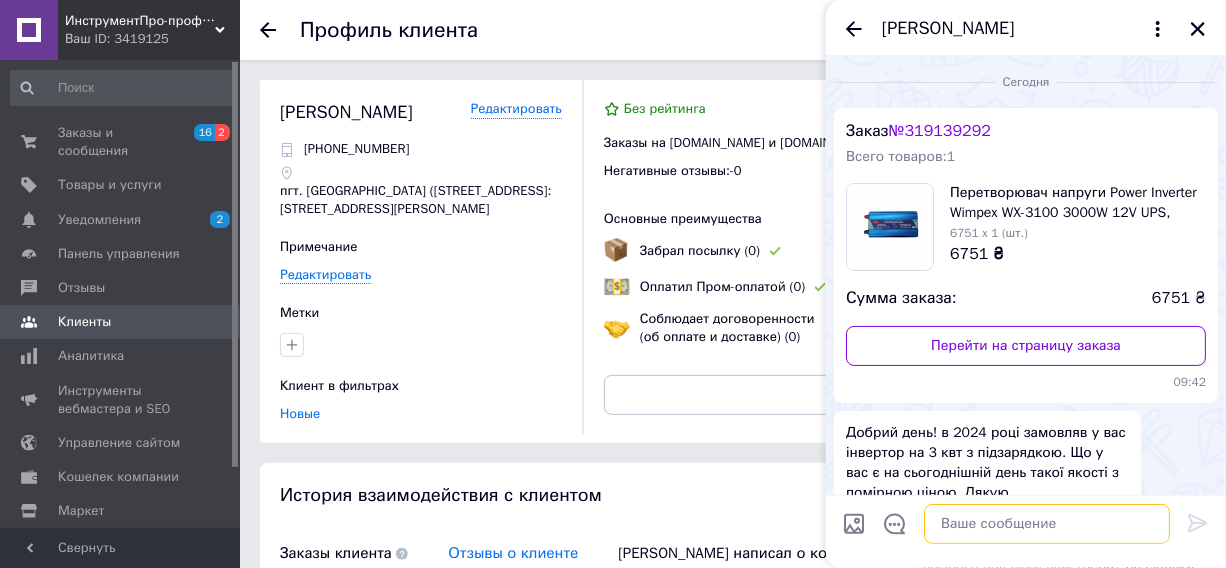 click at bounding box center (1047, 524) 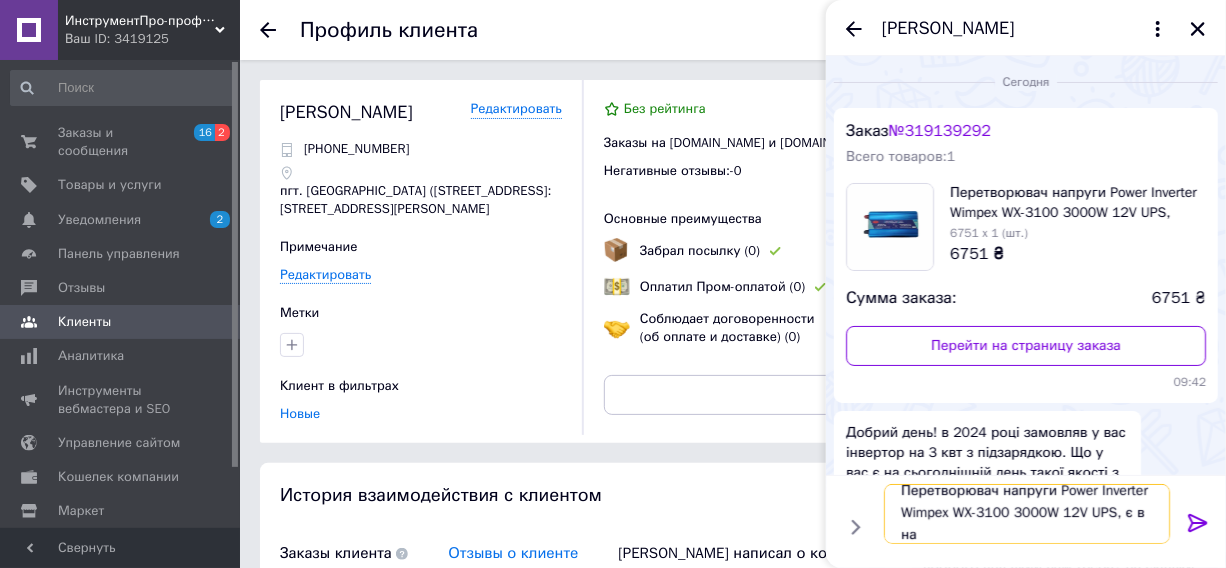 scroll, scrollTop: 1, scrollLeft: 0, axis: vertical 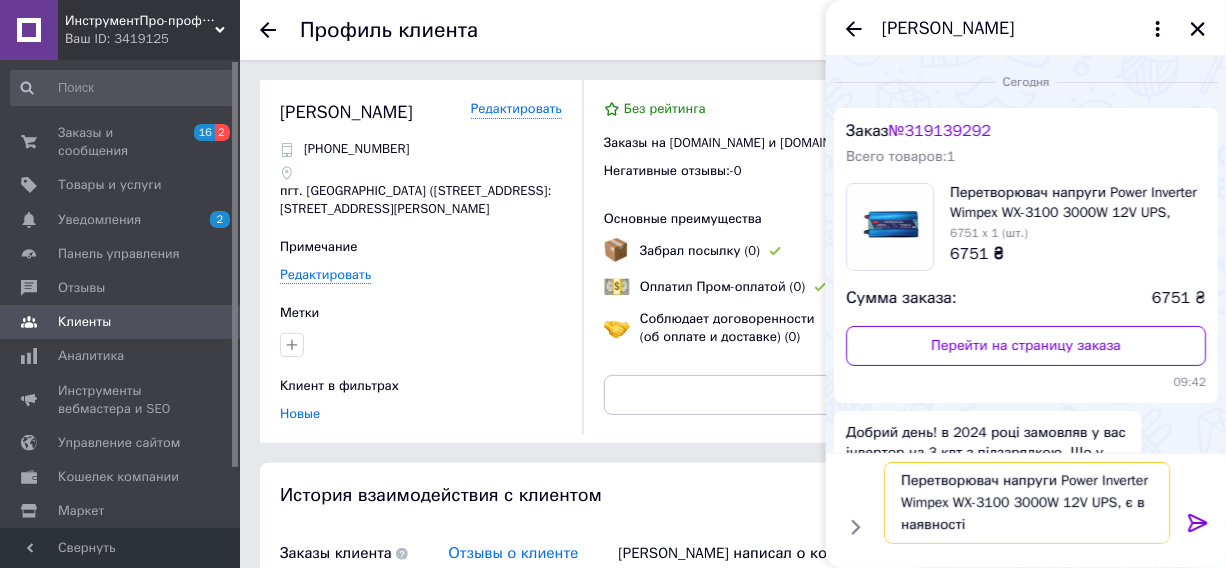 type on "Перетворювач напруги Power Inverter Wimpex WX-3100 3000W 12V UPS, є в наявності" 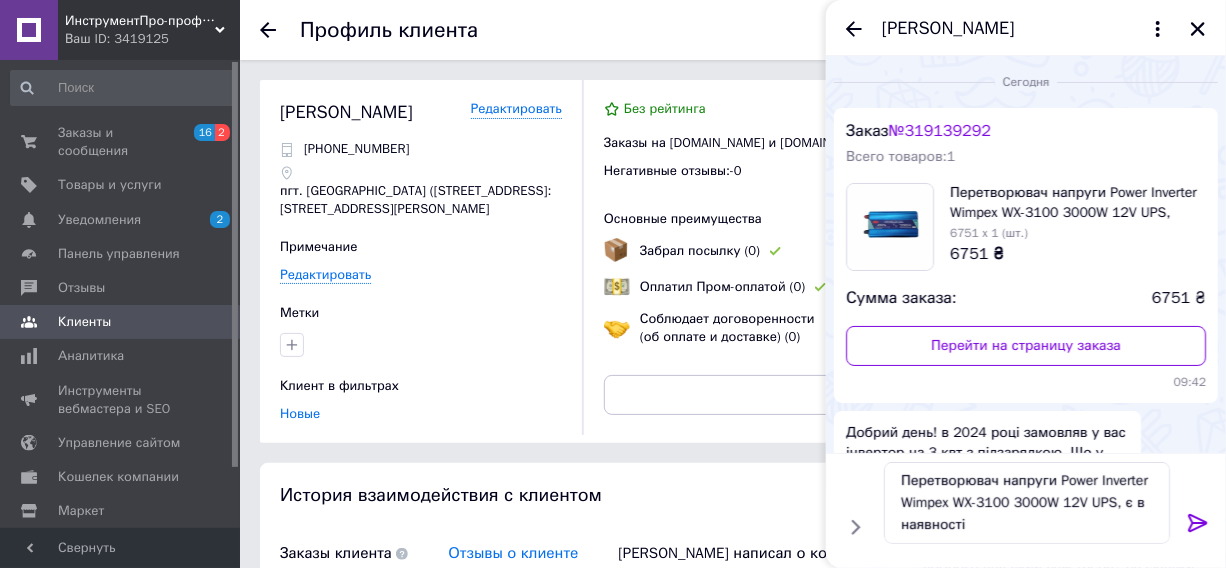 click 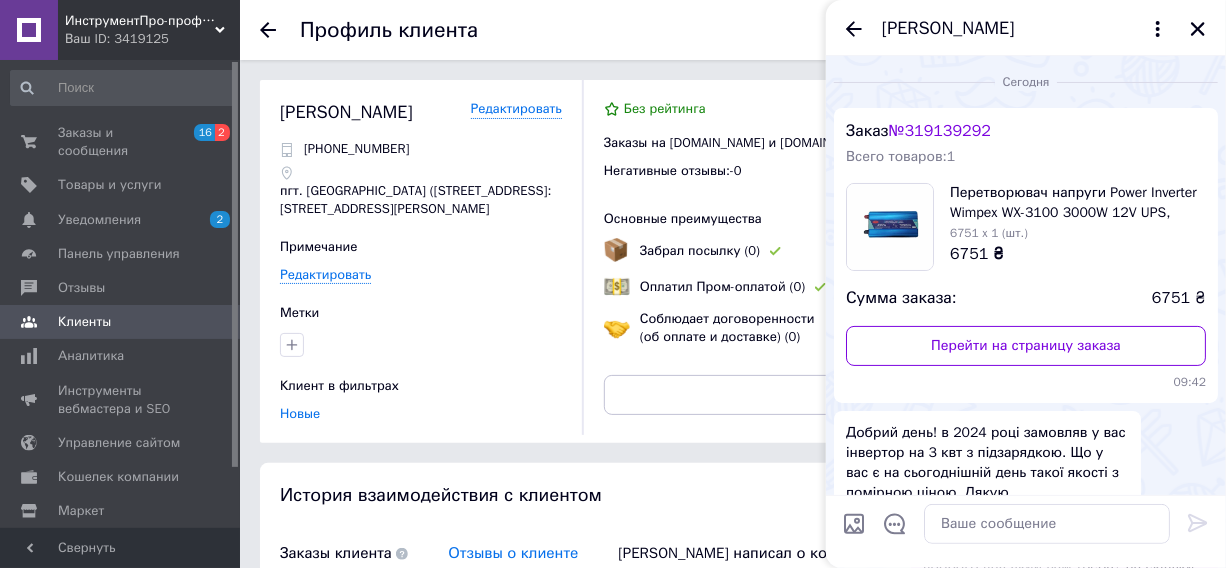 scroll, scrollTop: 0, scrollLeft: 0, axis: both 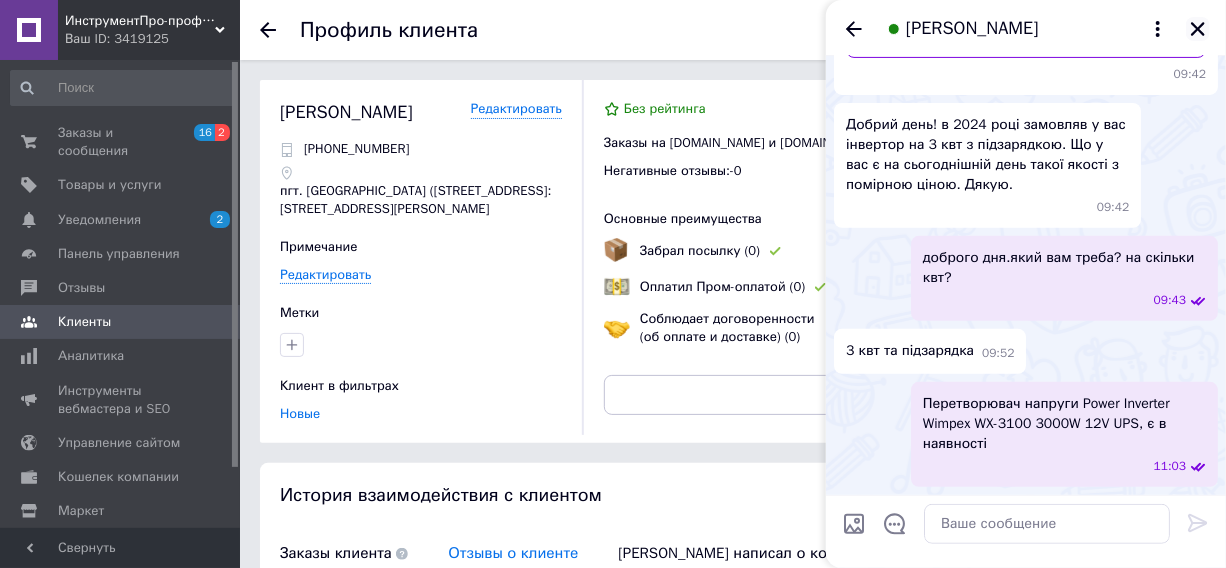 click 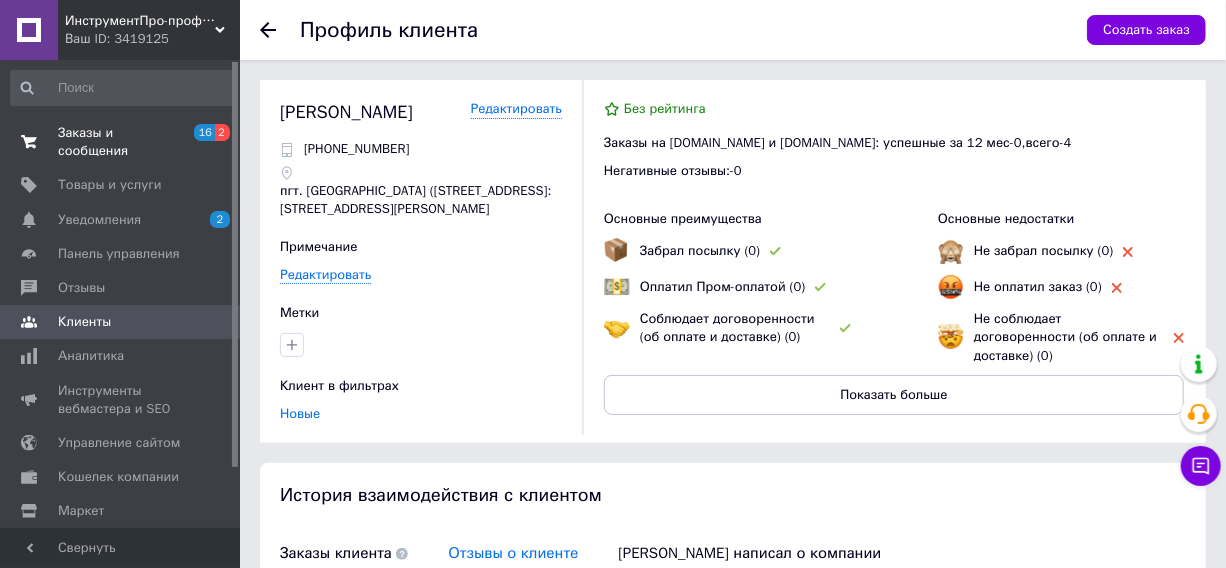 click on "Заказы и сообщения" at bounding box center (121, 142) 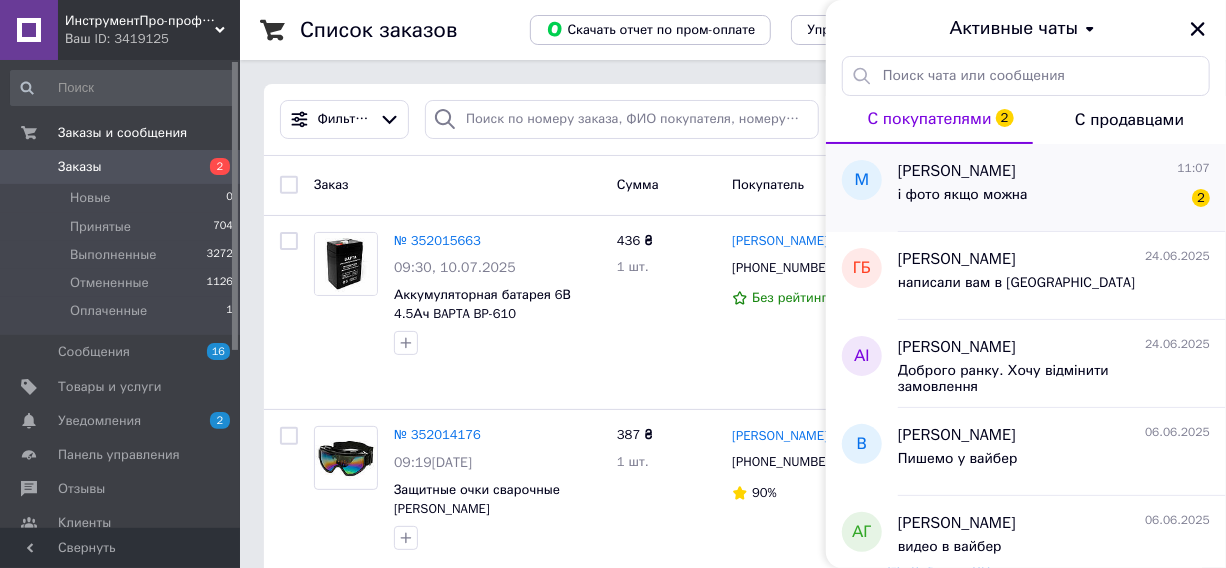 click on "і фото якщо можна 2" at bounding box center (1054, 199) 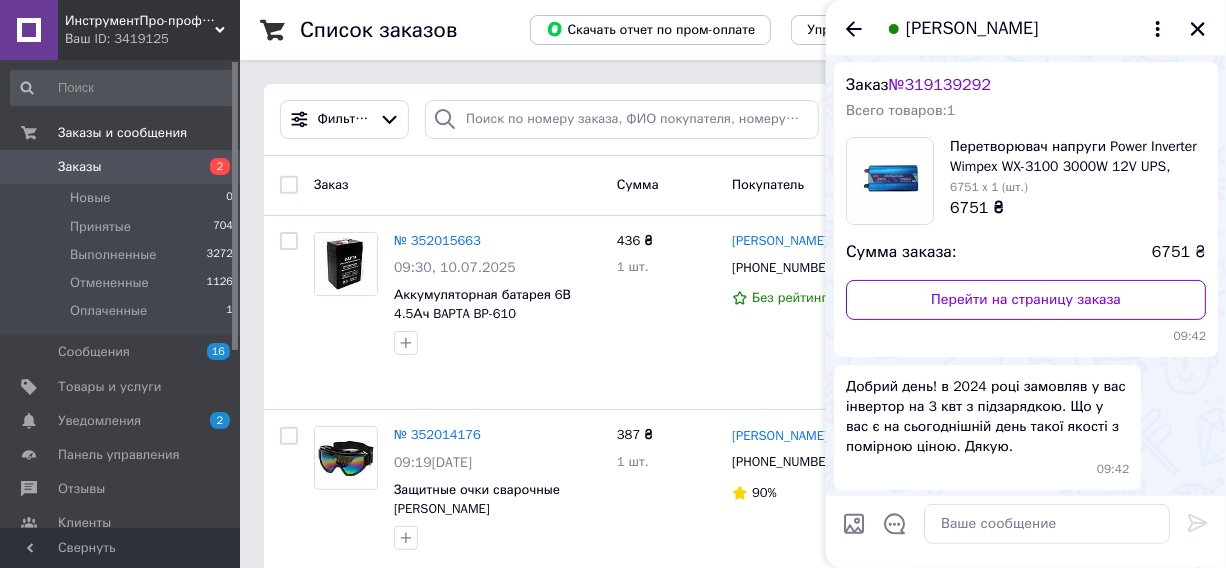 scroll, scrollTop: 0, scrollLeft: 0, axis: both 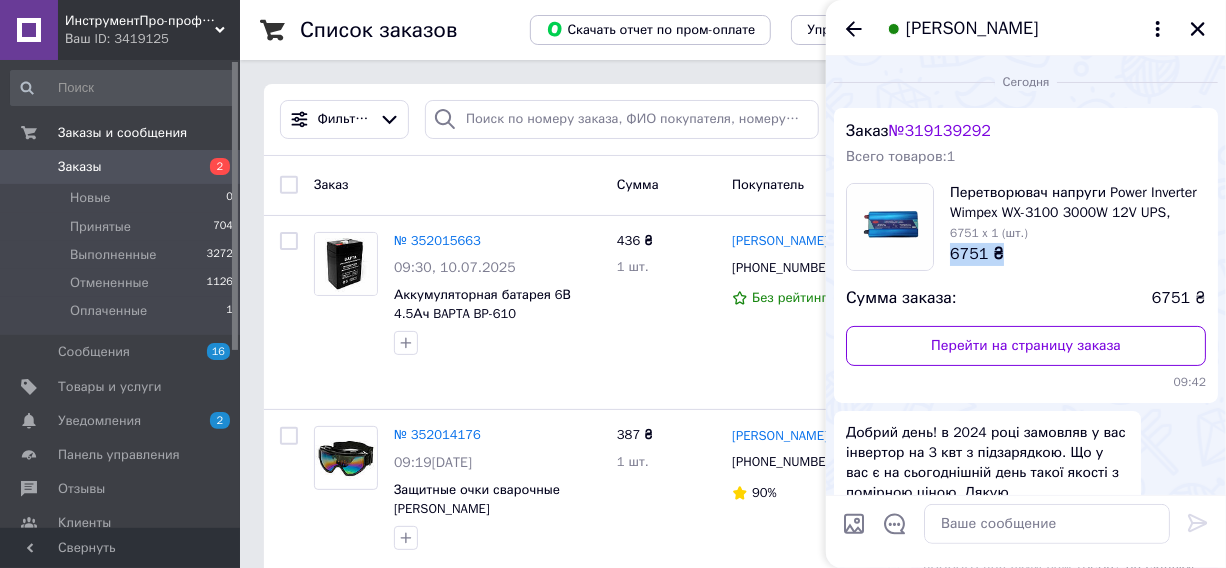 drag, startPoint x: 947, startPoint y: 251, endPoint x: 1003, endPoint y: 254, distance: 56.0803 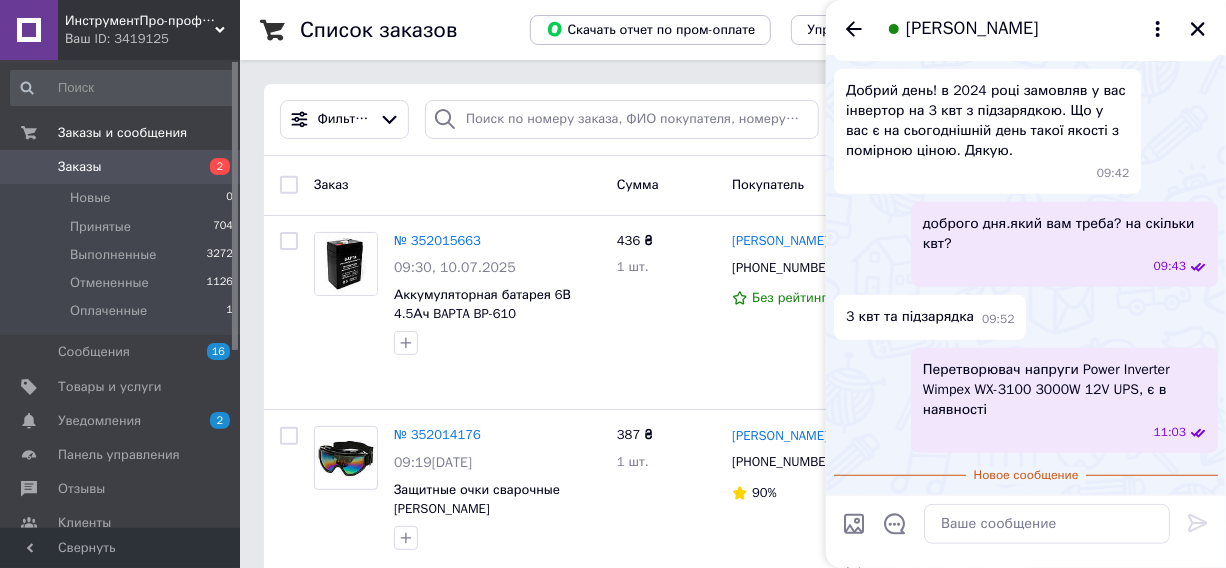 scroll, scrollTop: 450, scrollLeft: 0, axis: vertical 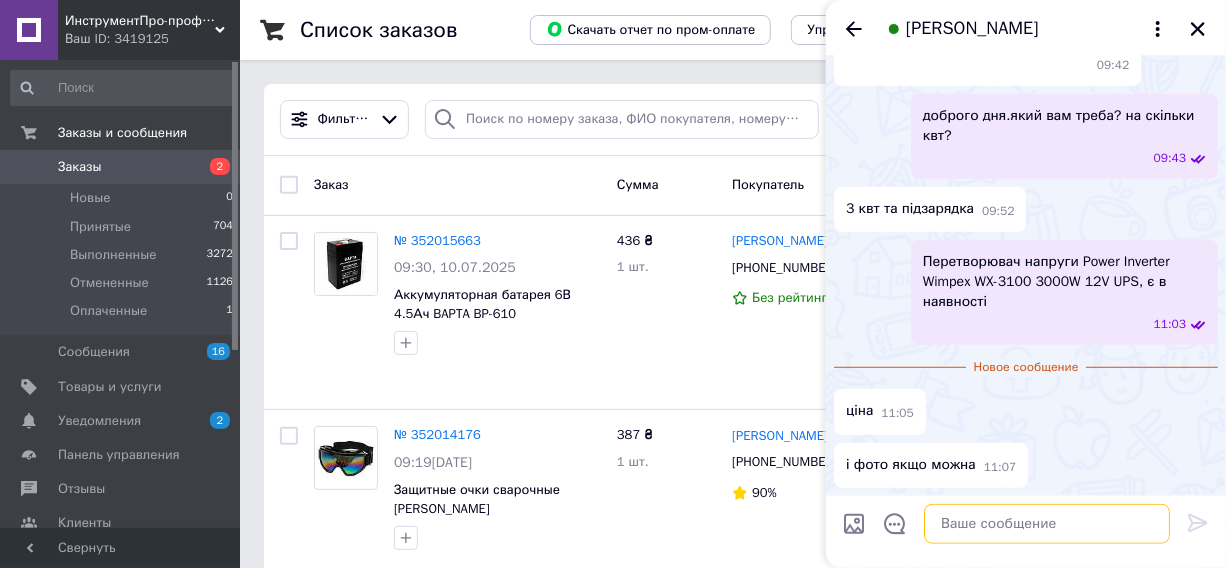 click at bounding box center (1047, 524) 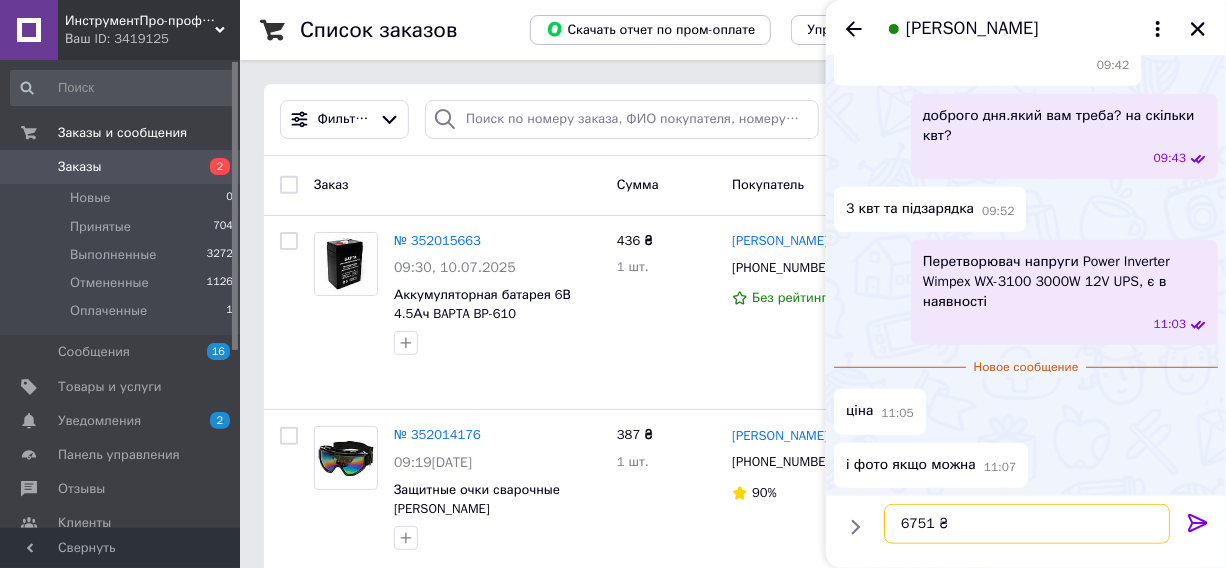 click on "6751 ₴" at bounding box center (1027, 524) 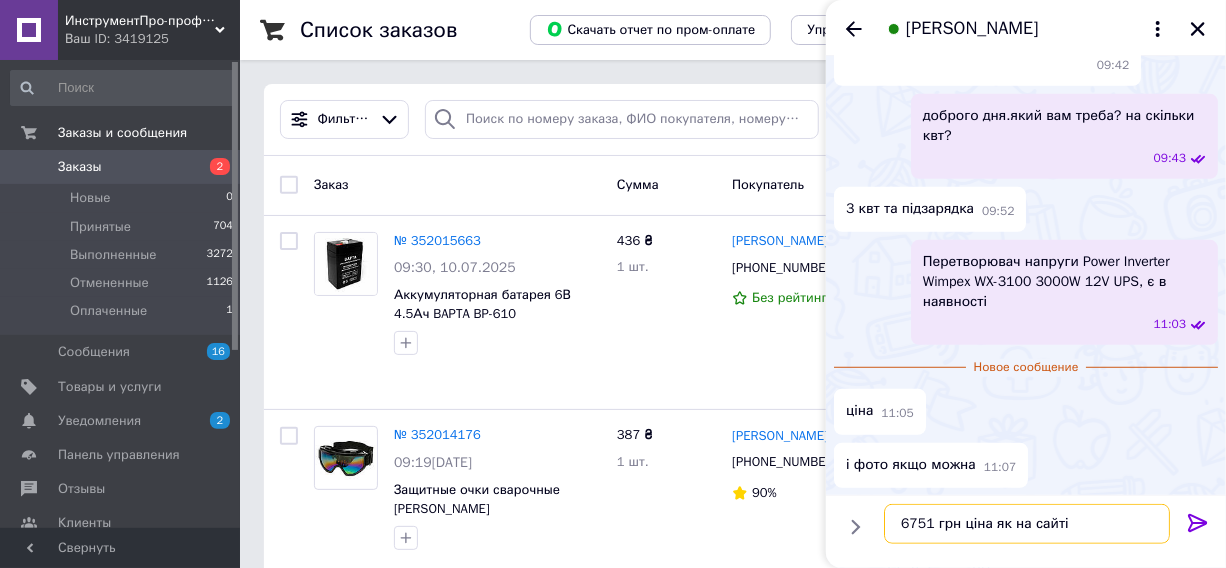 type on "6751 грн ціна як на сайті" 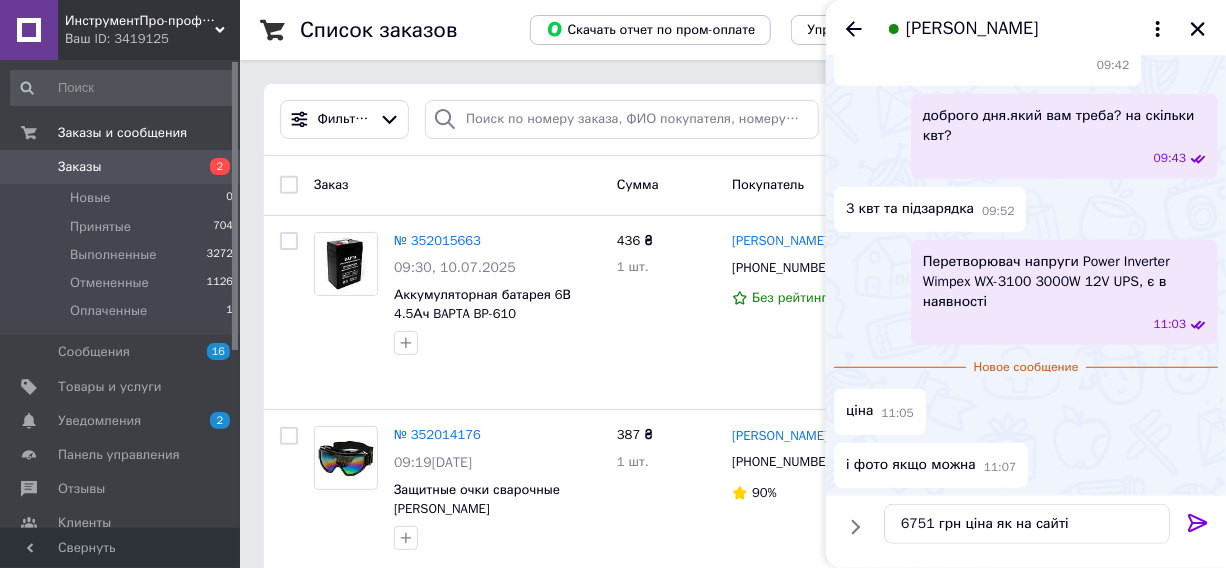 click 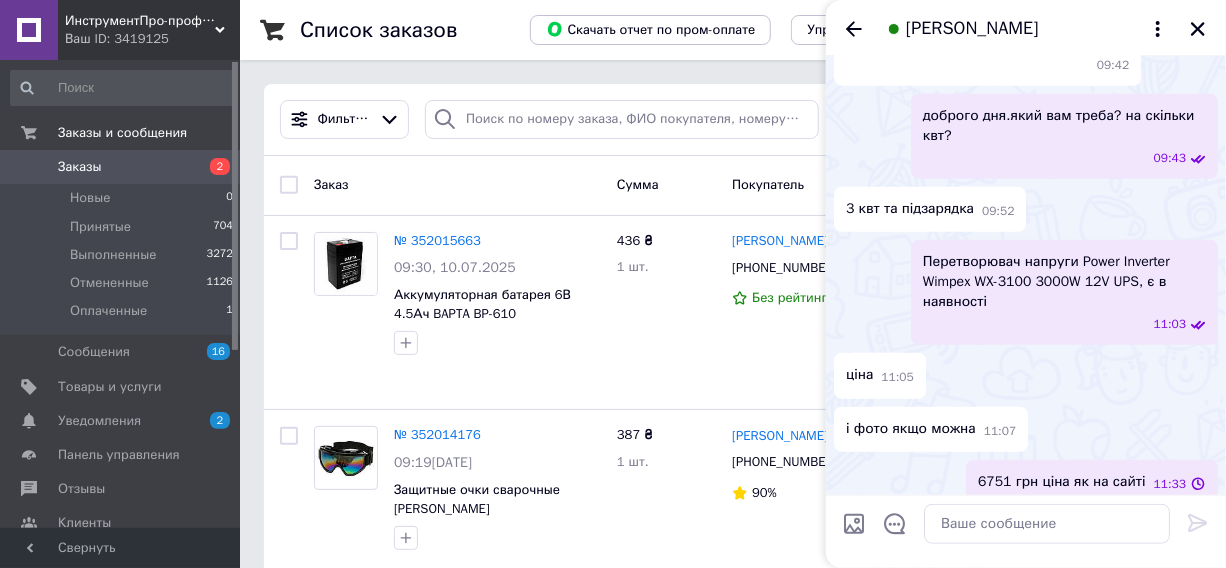 scroll, scrollTop: 467, scrollLeft: 0, axis: vertical 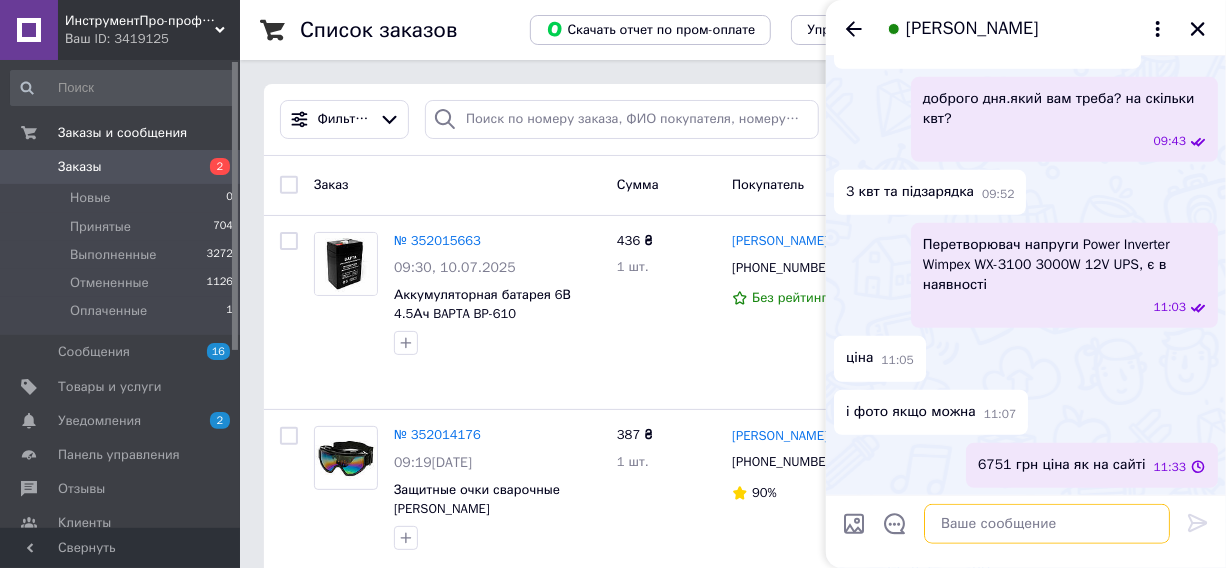 click at bounding box center (1047, 524) 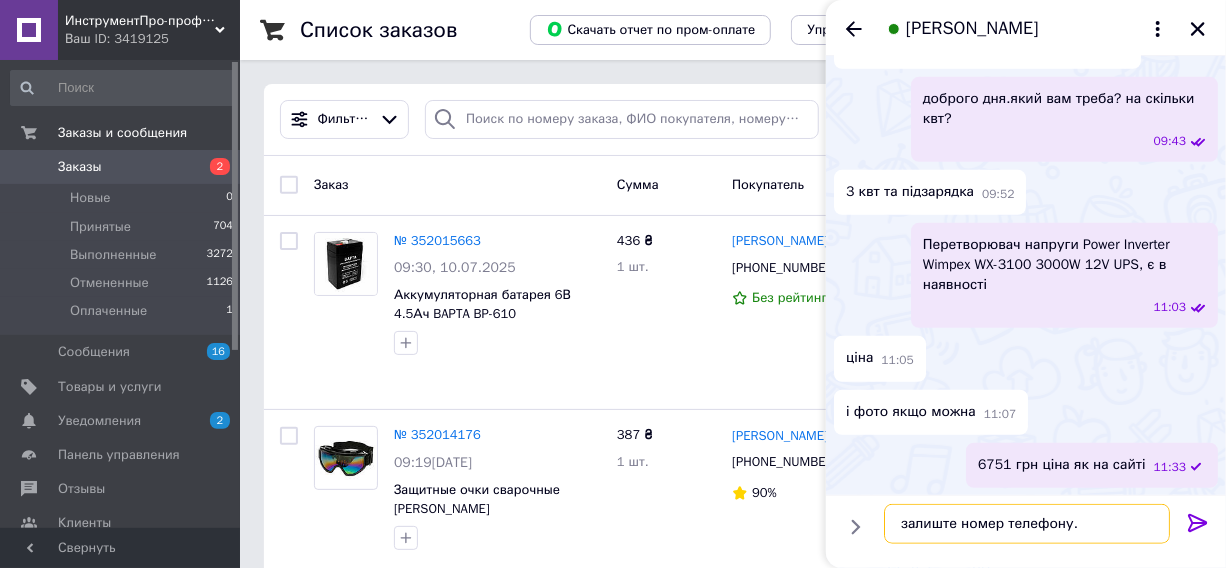 type on "залиште номер телефону." 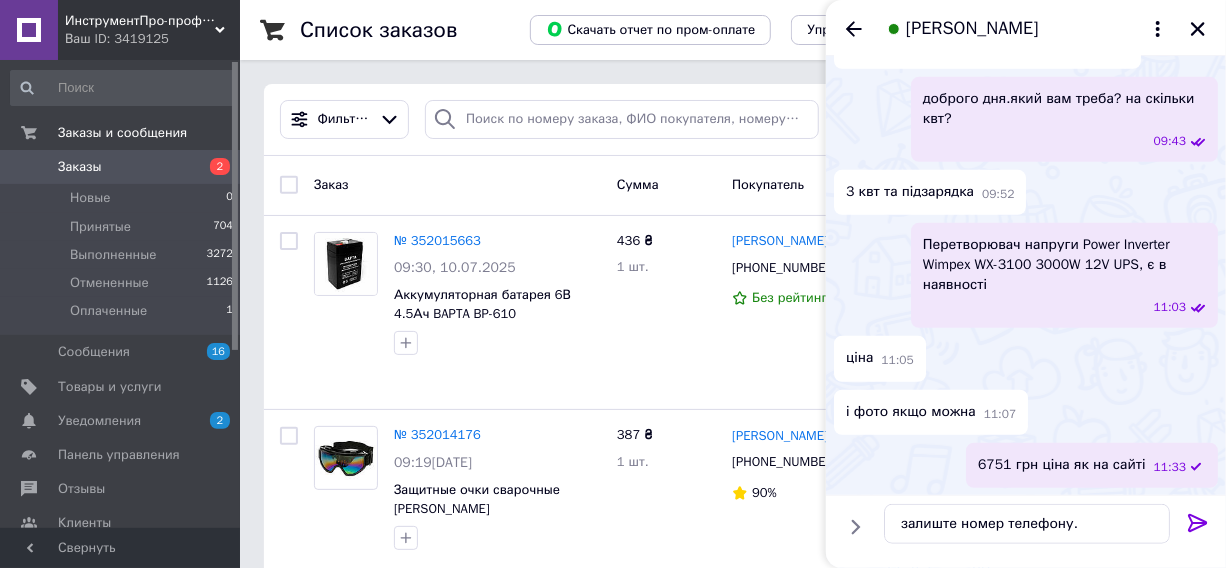click 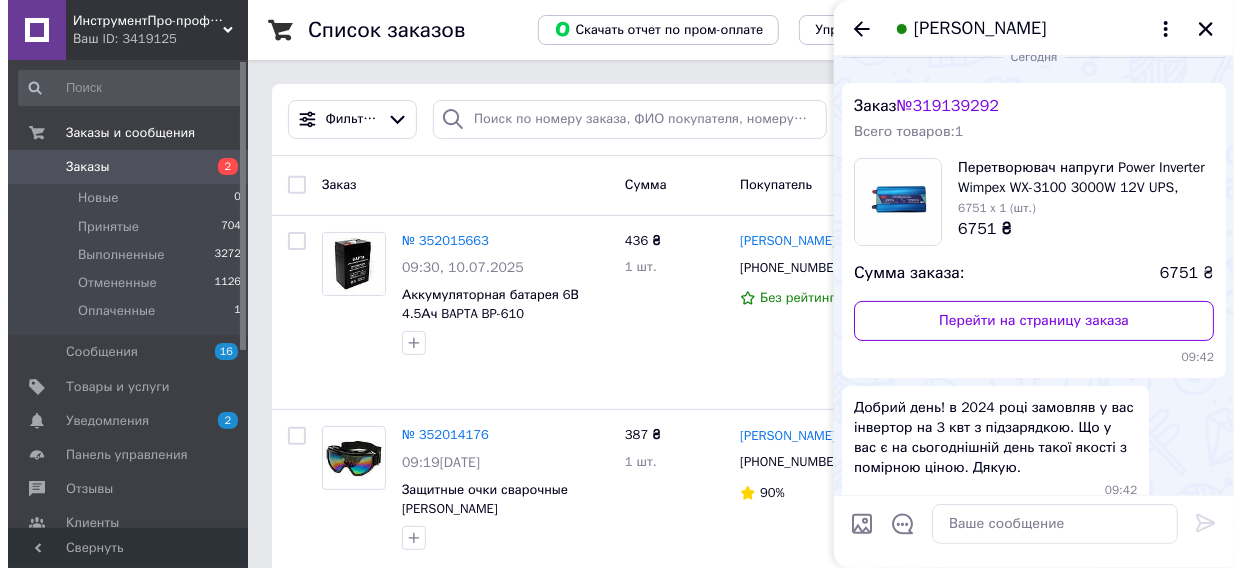scroll, scrollTop: 0, scrollLeft: 0, axis: both 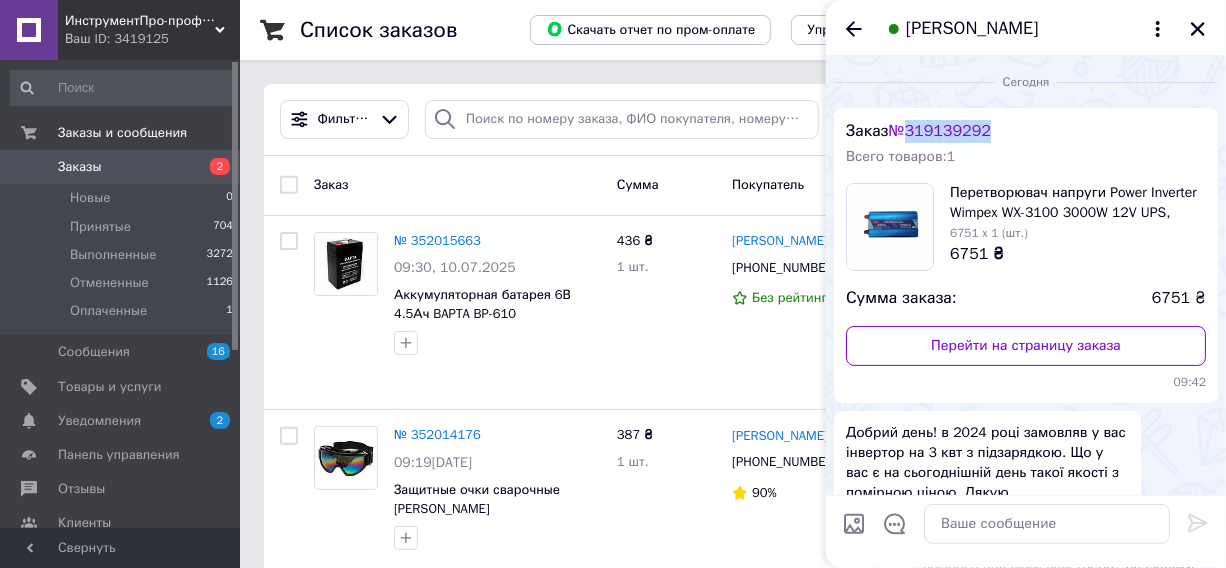 drag, startPoint x: 893, startPoint y: 131, endPoint x: 996, endPoint y: 131, distance: 103 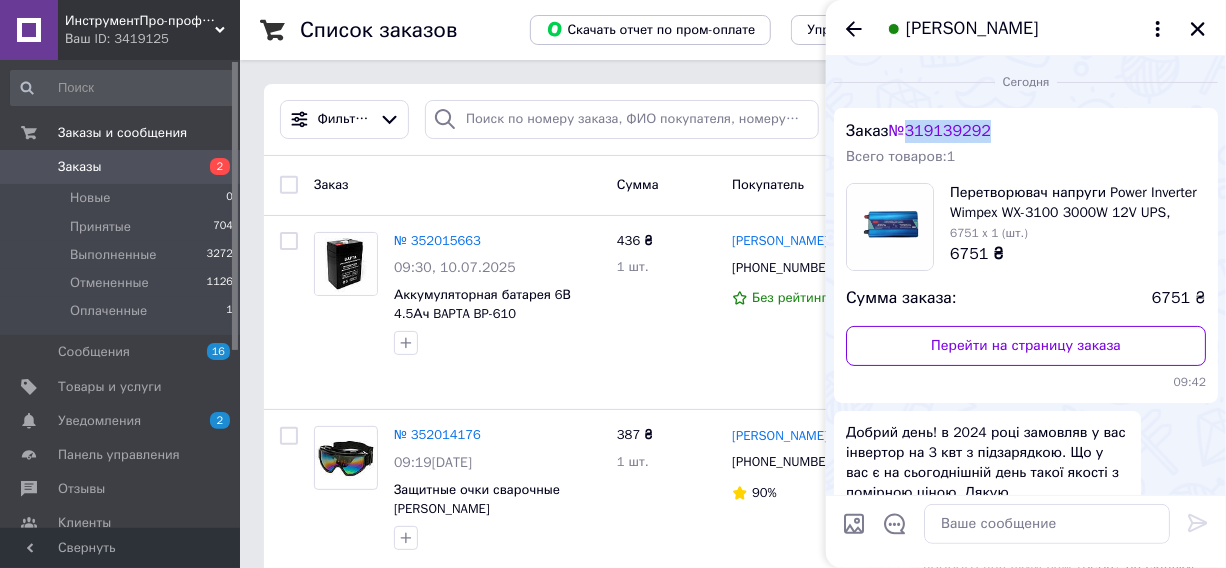 copy on "№ 319139292" 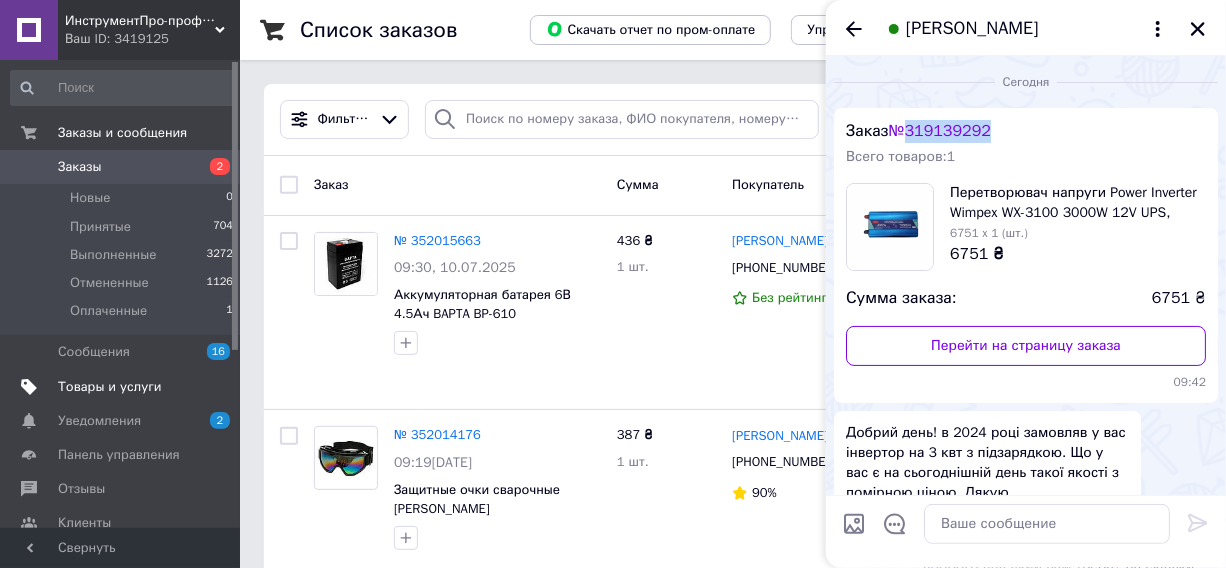 click on "Товары и услуги" at bounding box center (110, 387) 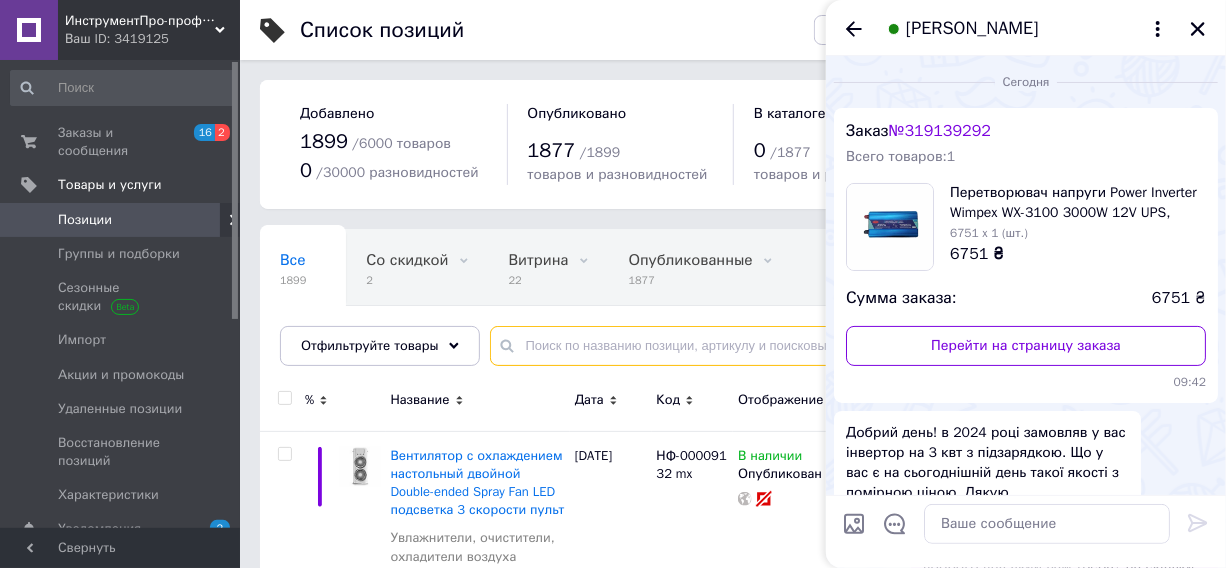 click at bounding box center (838, 346) 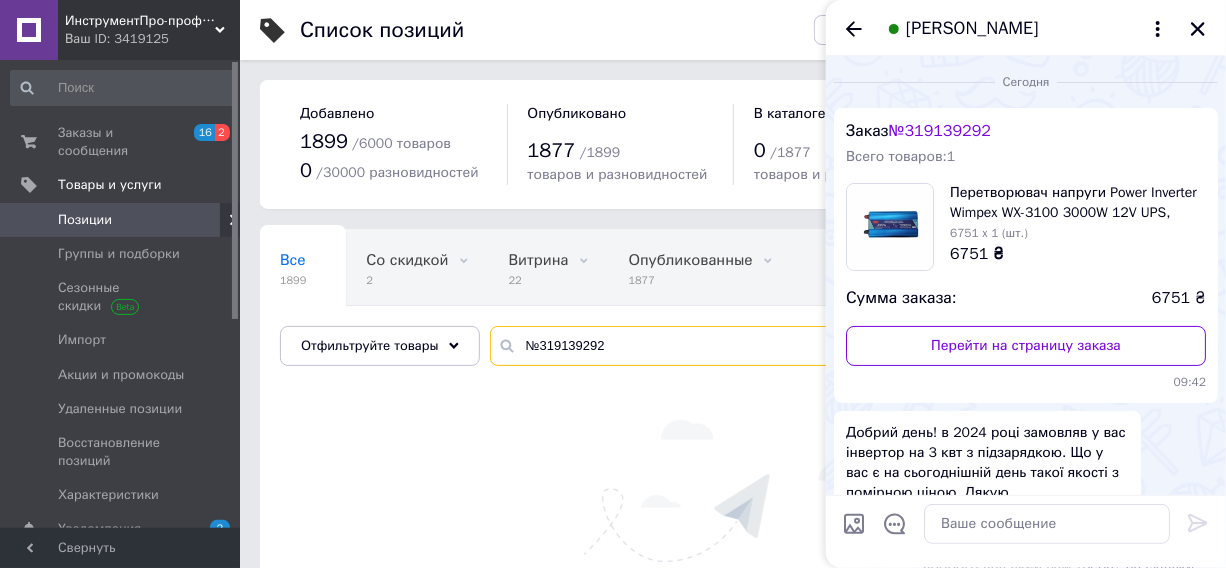 drag, startPoint x: 531, startPoint y: 340, endPoint x: 518, endPoint y: 341, distance: 13.038404 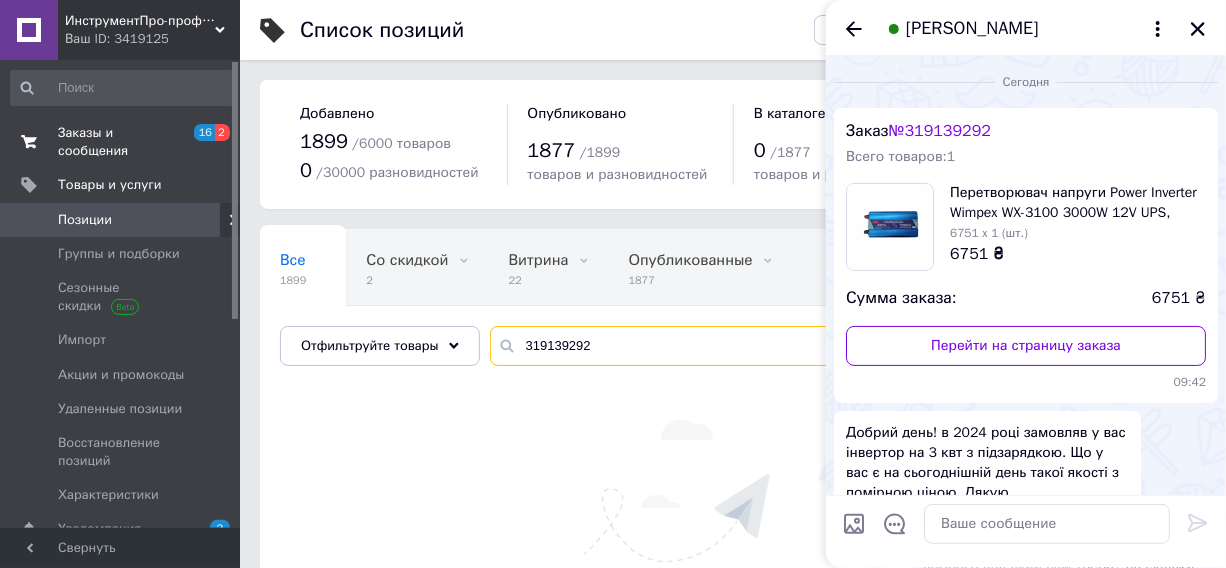 type on "319139292" 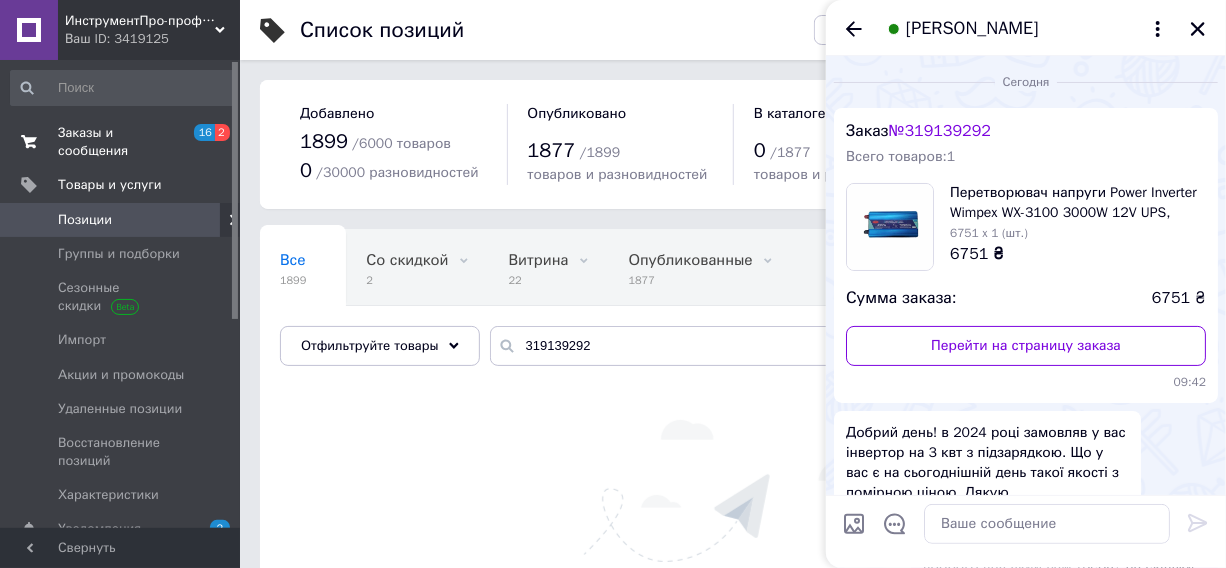 click on "Заказы и сообщения" at bounding box center [121, 142] 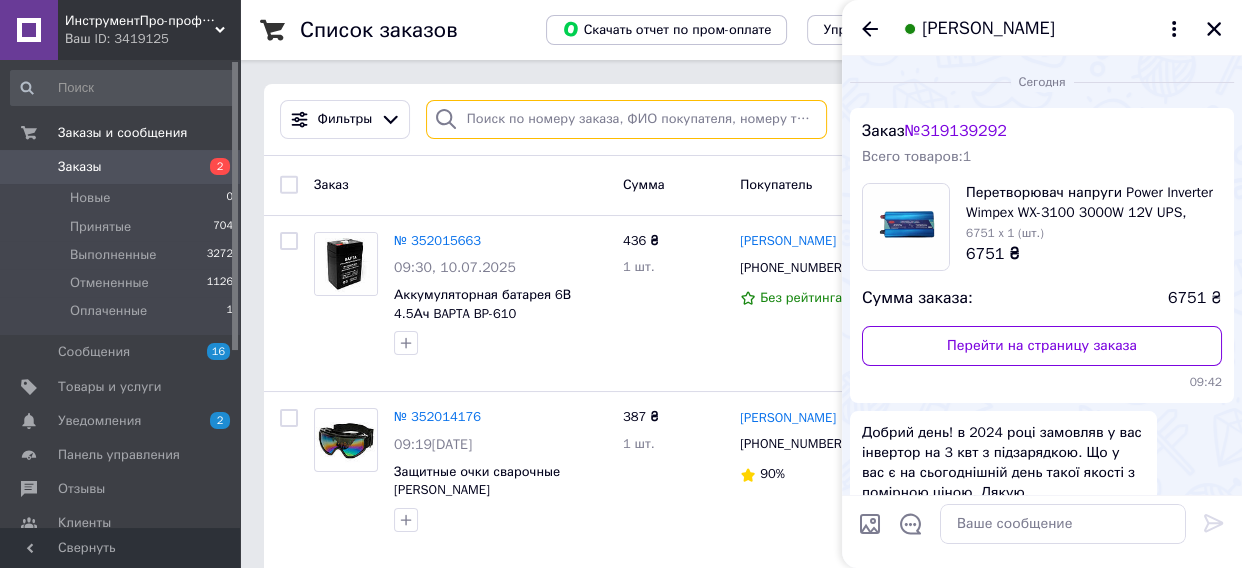 click at bounding box center [626, 119] 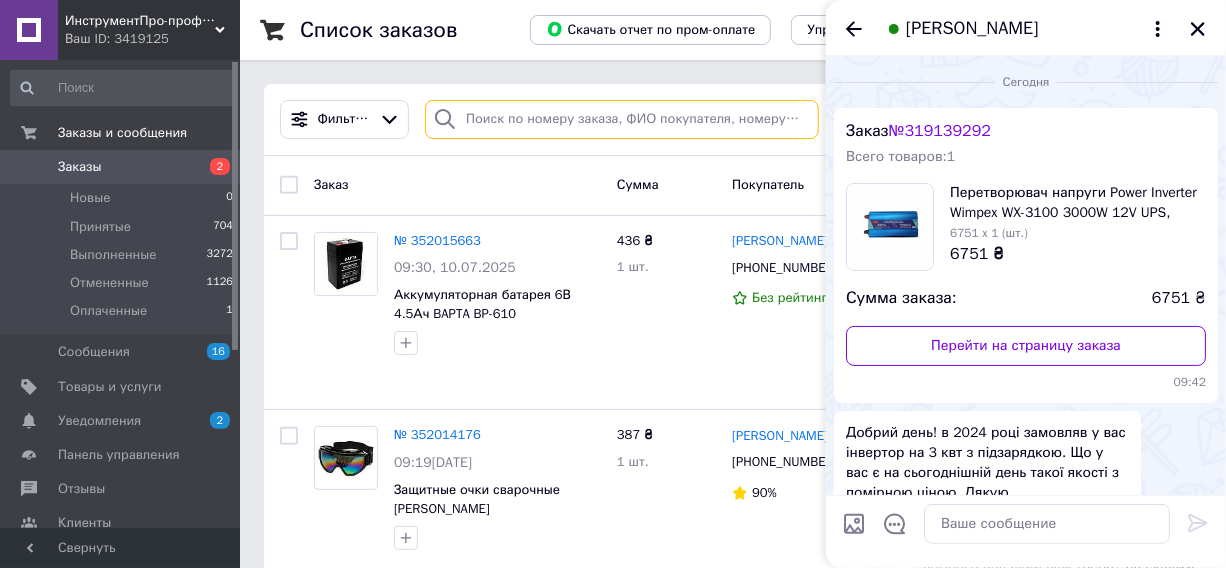 paste on "№319139292" 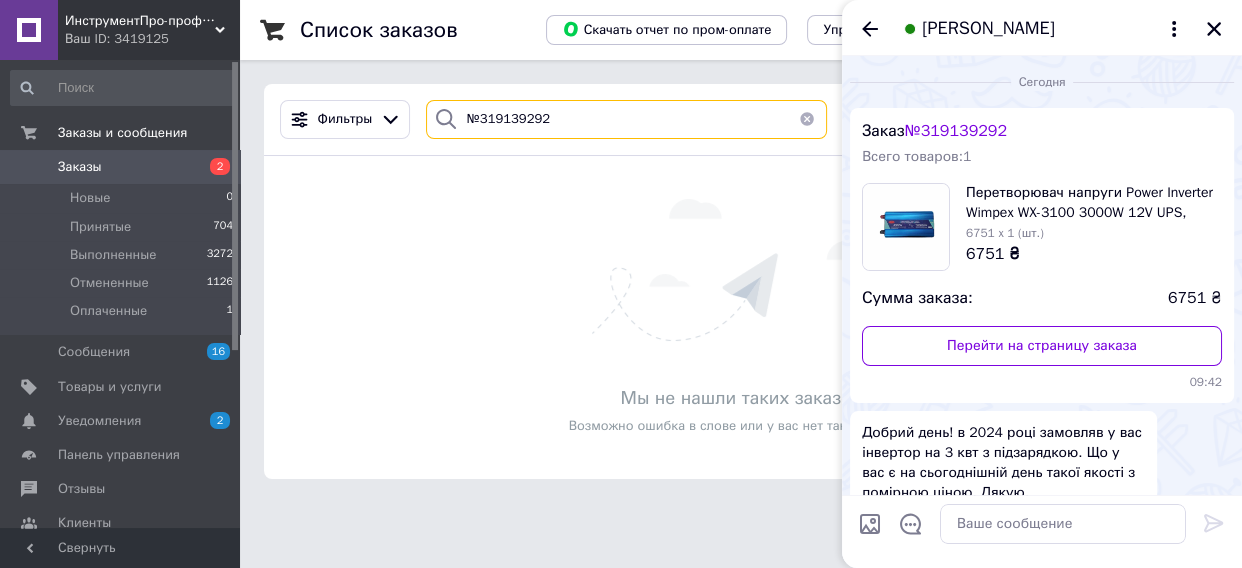 drag, startPoint x: 478, startPoint y: 113, endPoint x: 467, endPoint y: 115, distance: 11.18034 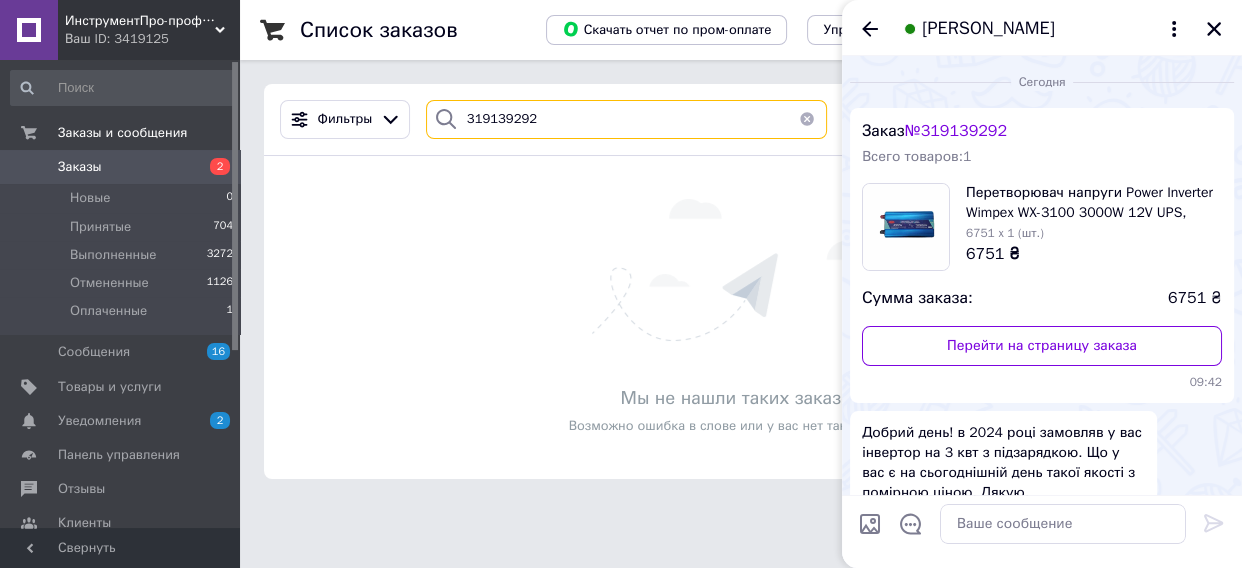 click on "319139292" at bounding box center [626, 119] 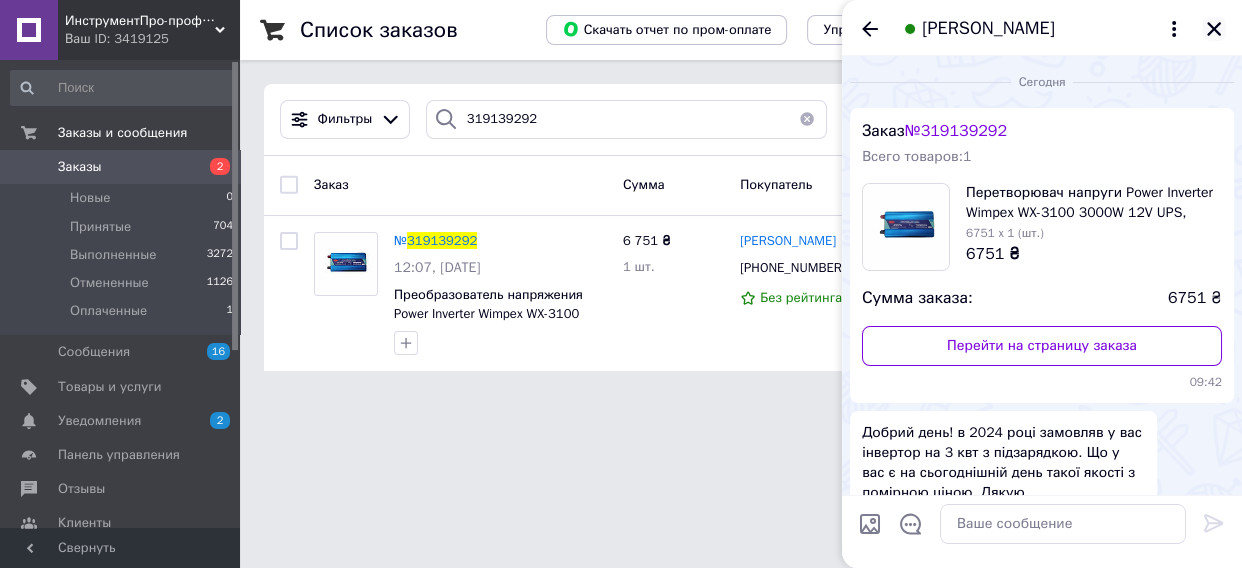 click 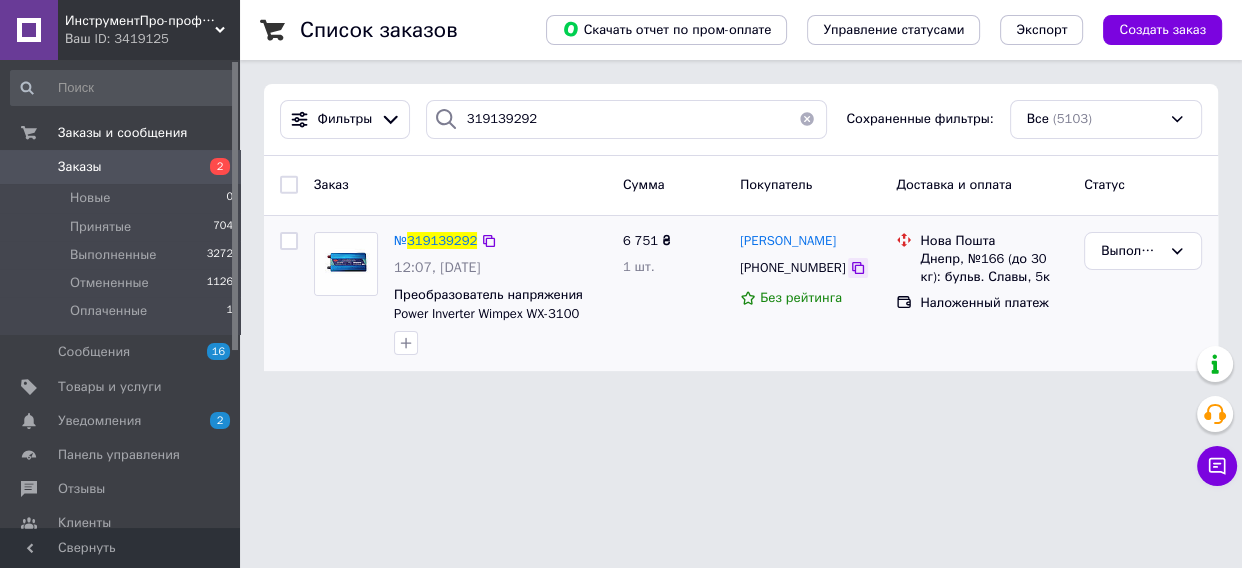 click 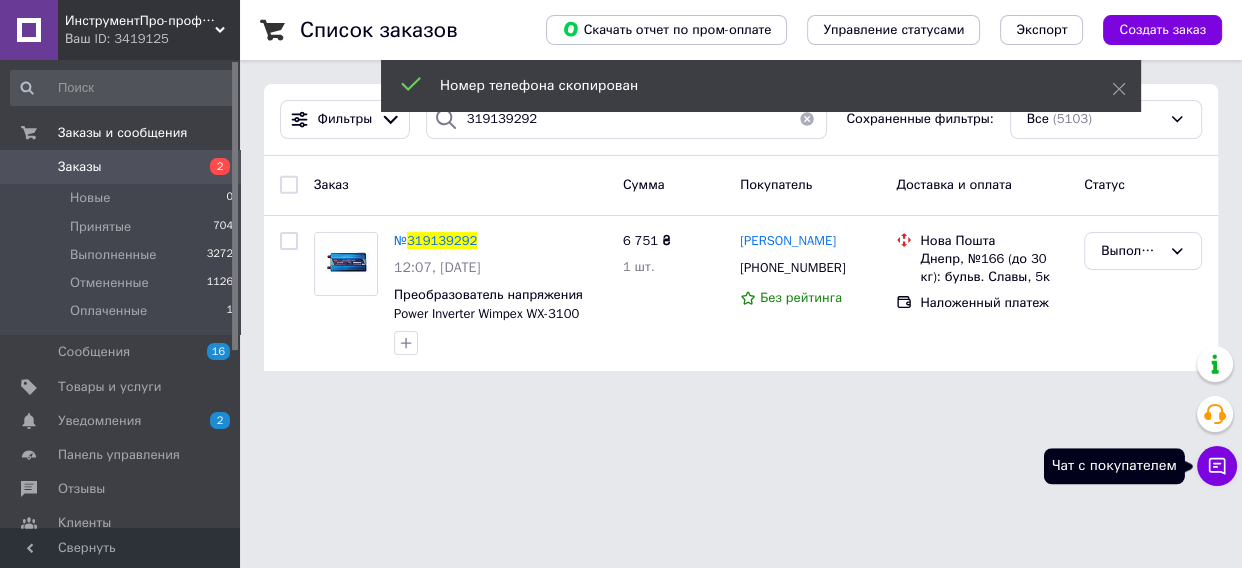 click on "Чат с покупателем" at bounding box center [1217, 466] 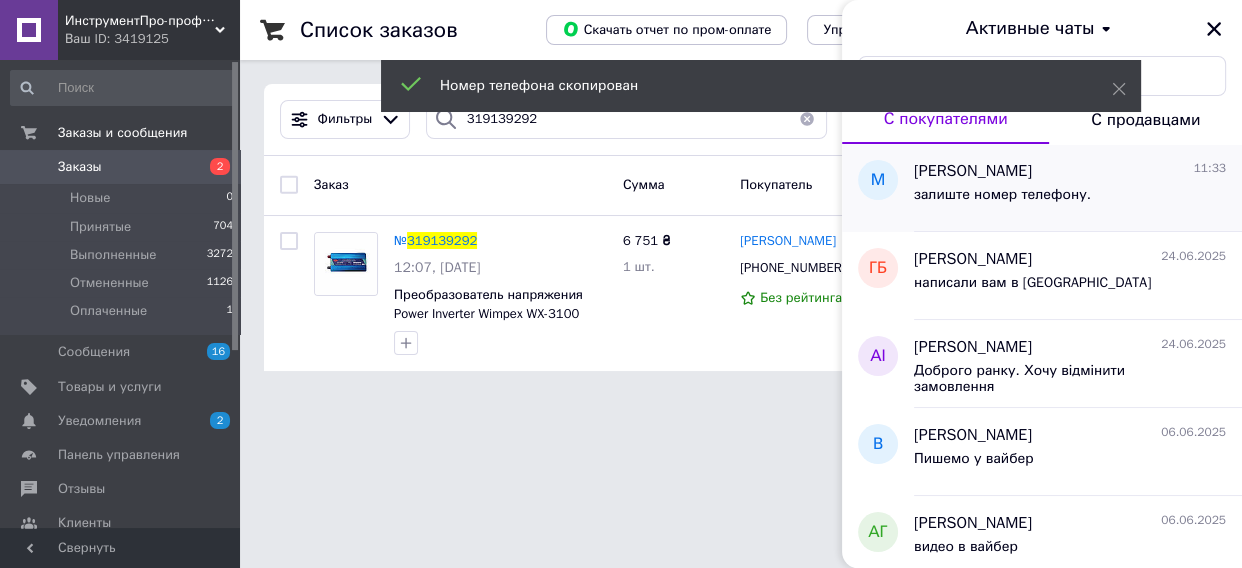 click on "[PERSON_NAME] 11:33 залиште номер телефону." at bounding box center (1078, 188) 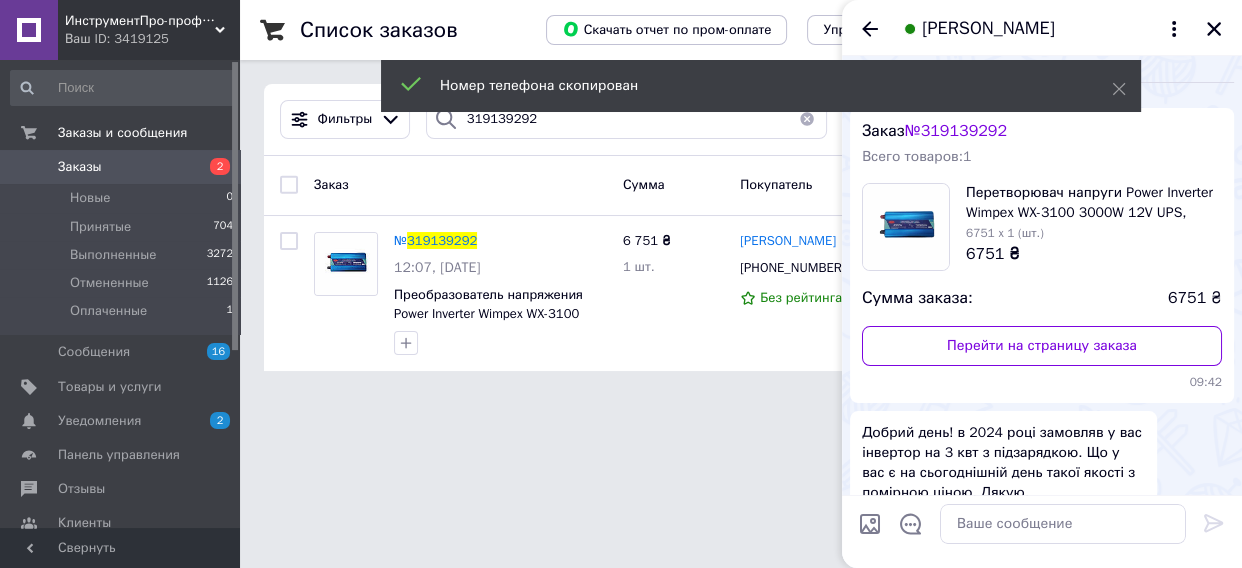 scroll, scrollTop: 520, scrollLeft: 0, axis: vertical 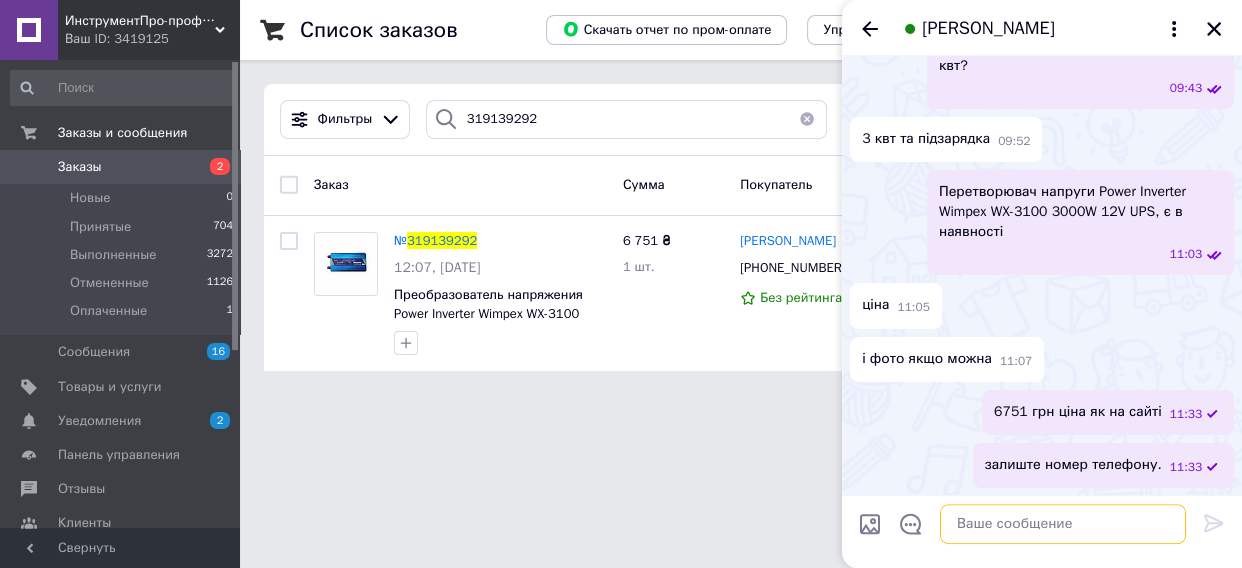 click at bounding box center [1063, 524] 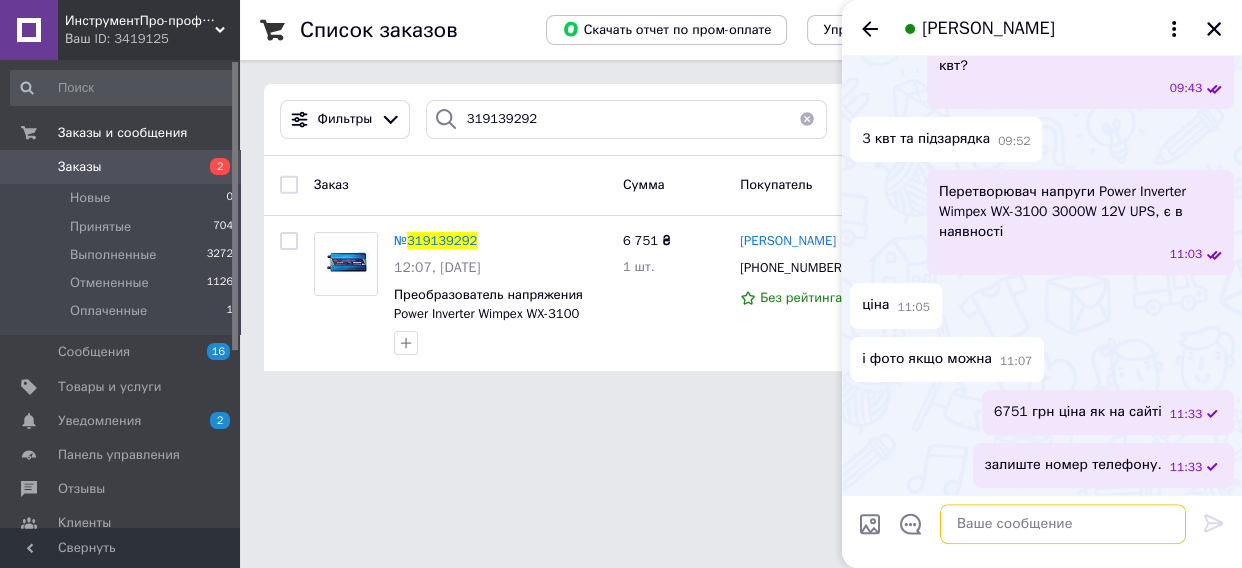 paste on "[PHONE_NUMBER]" 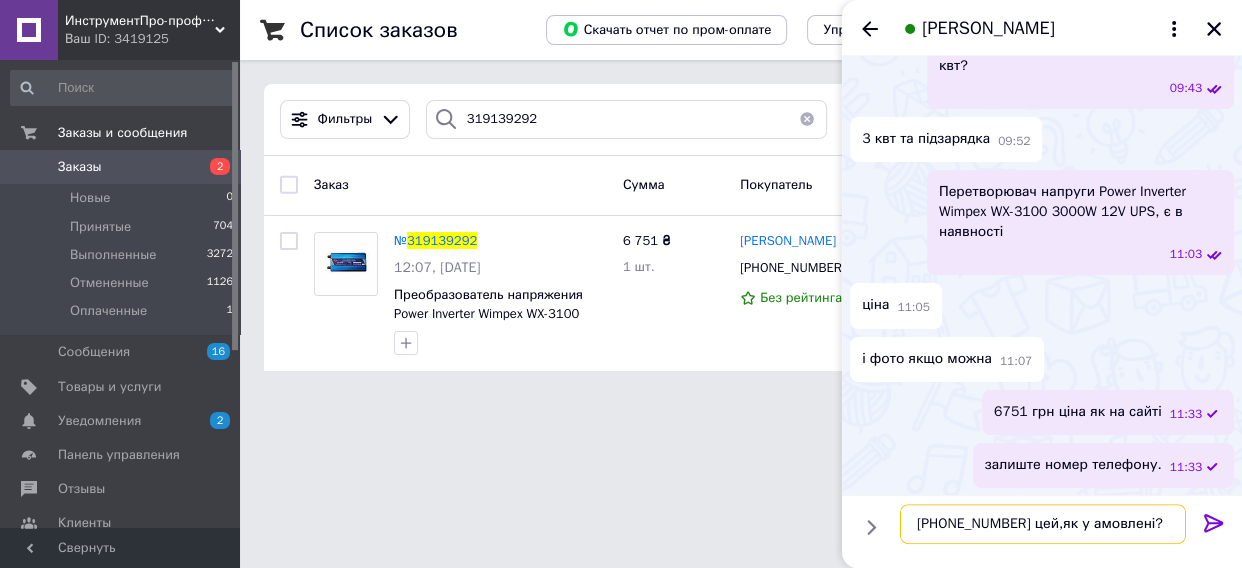 type on "[PHONE_NUMBER] цей,як у амовлені?" 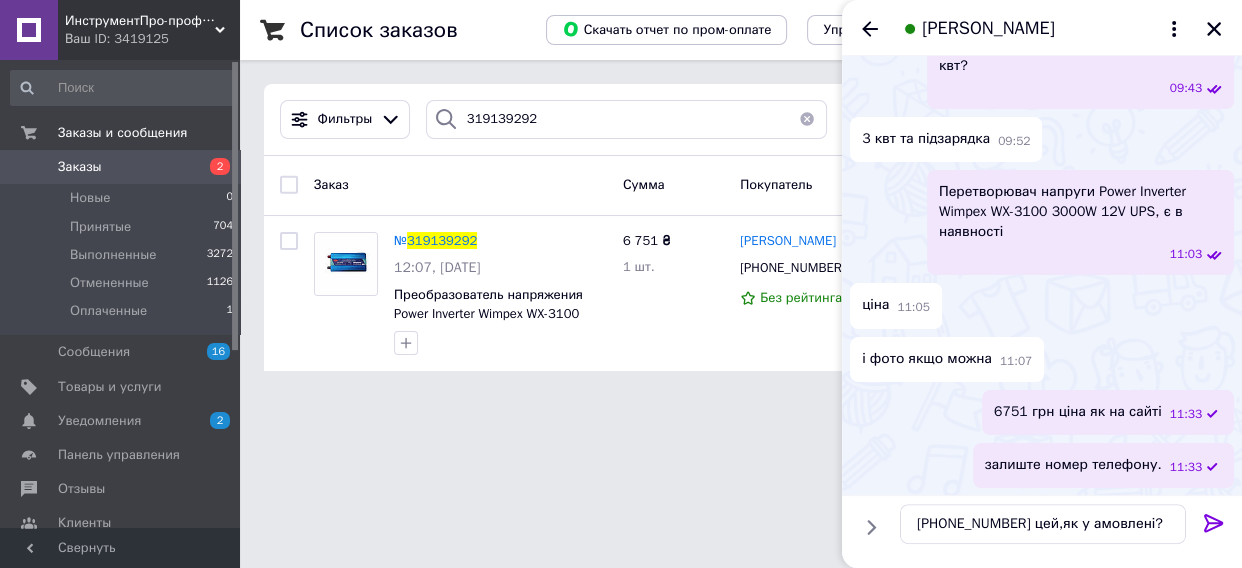 click 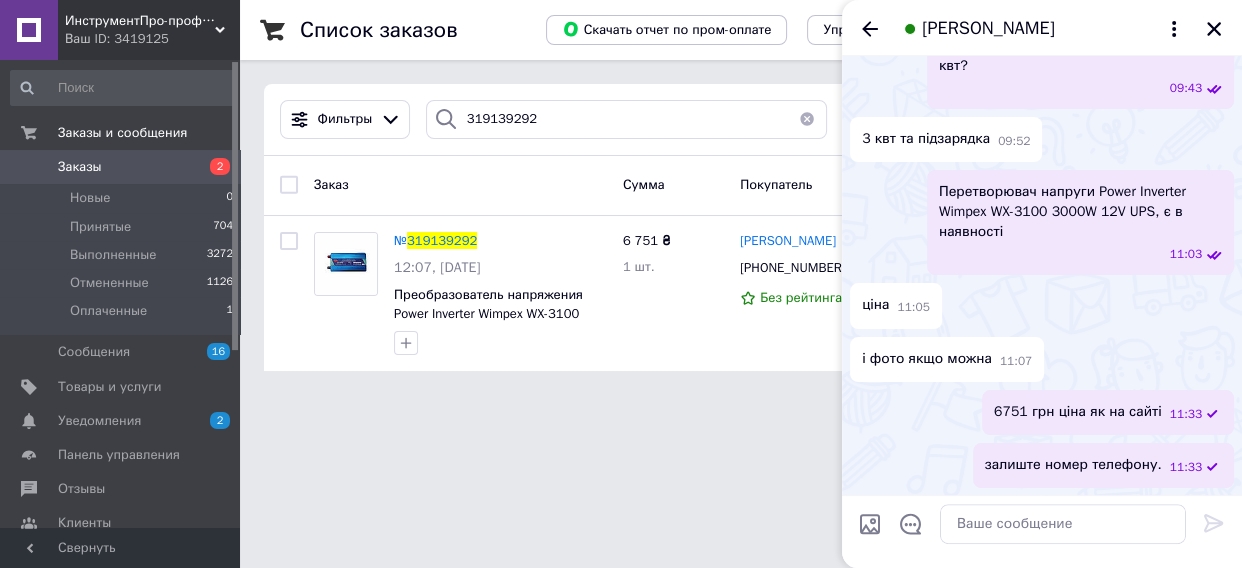 scroll, scrollTop: 573, scrollLeft: 0, axis: vertical 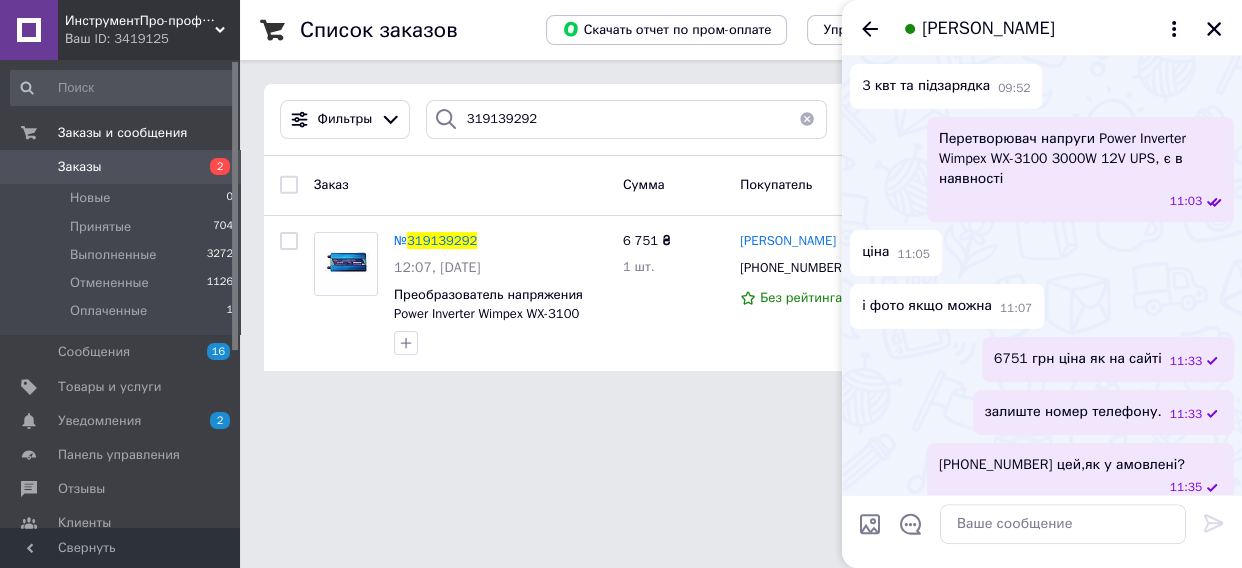 click on "ИнструментПро-профессиональное оборудование и инструменты для дома и сада Ваш ID: 3419125 Сайт ИнструментПро-профессиональное обор... Кабинет покупателя Проверить состояние системы Интернет-магазин "Маленький Гонщик" Интернет-магазин "OptDropSale" Интернет-магазин "Sportcamp" Интернет-магазин "[DOMAIN_NAME]" Интернет-магазин "House Texnika" Интернет-магазин "AvtoSmart" Интернет магазин «Fullmarket» Справка Выйти Заказы и сообщения Заказы 2 Новые 0 Принятые 704 Выполненные 3272 Отмененные 1126 Оплаченные 1 Сообщения 16 Товары и услуги 2 0 Отзывы 1" at bounding box center (621, 197) 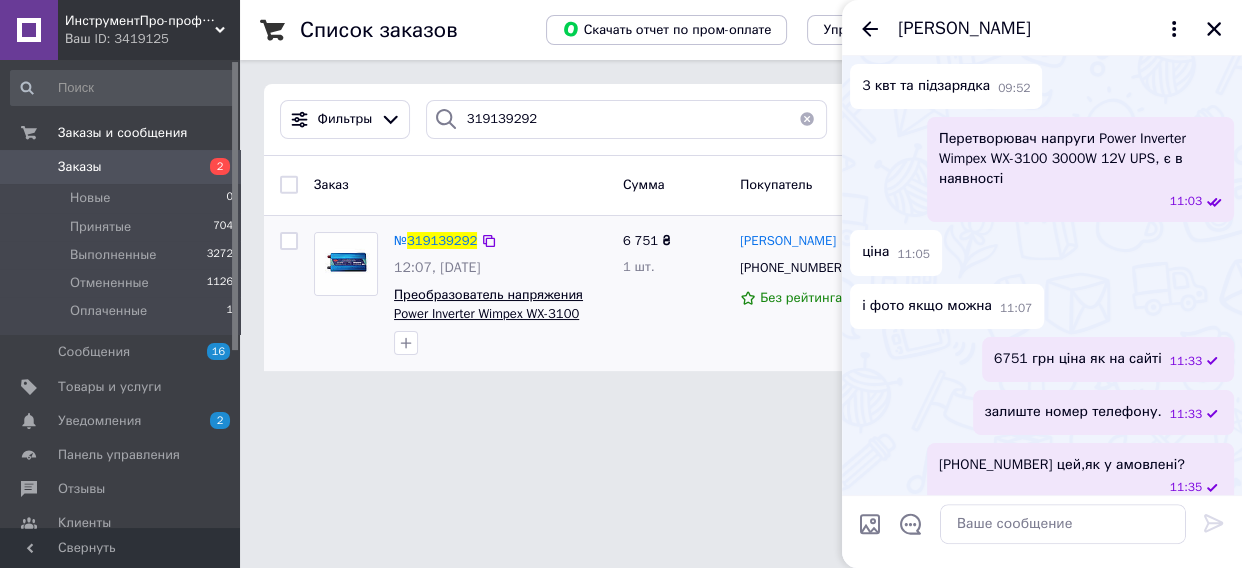 click on "Преобразователь напряжения Power Inverter Wimpex WX-3100 3000W 12V UPS, инвертор, чистая синусоида с зарядкой" at bounding box center [499, 322] 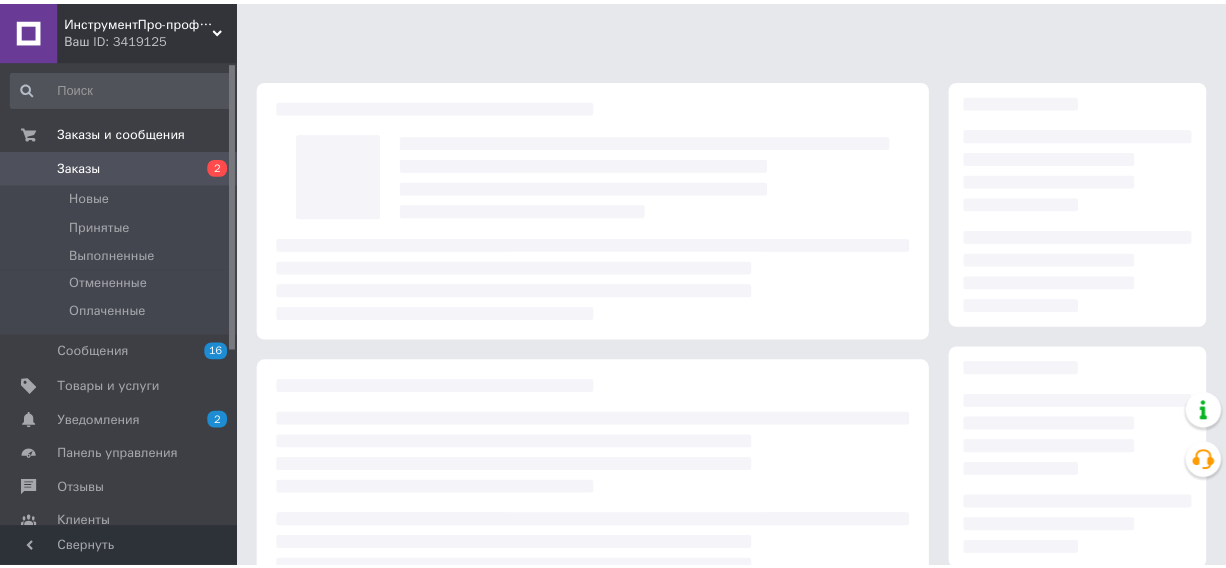 scroll, scrollTop: 0, scrollLeft: 0, axis: both 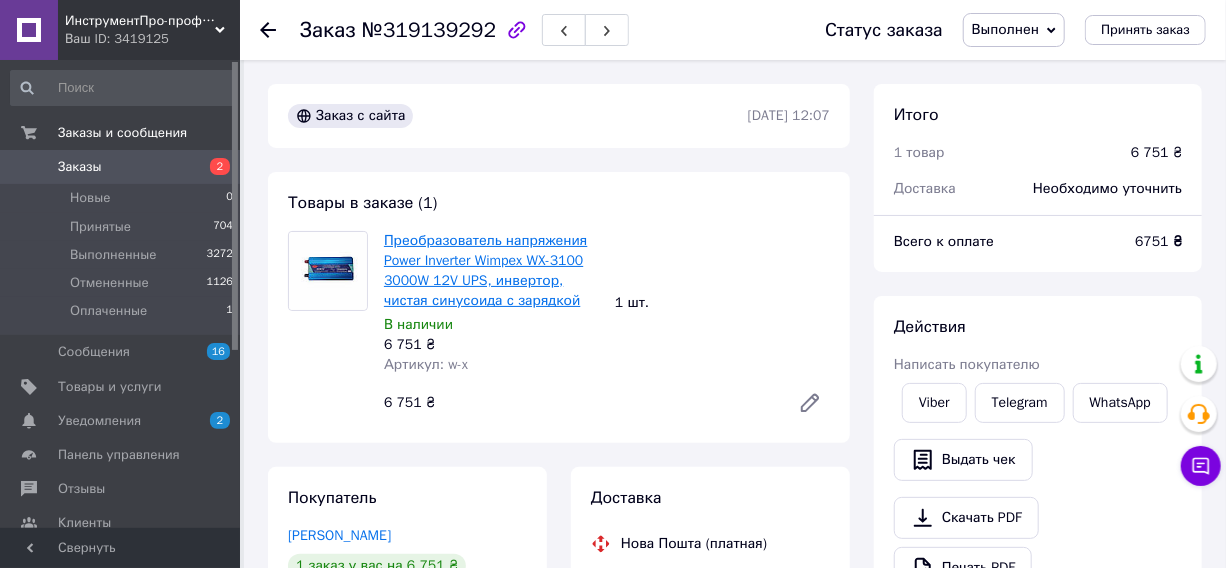 click on "Преобразователь напряжения Power Inverter Wimpex WX-3100 3000W 12V UPS, инвертор, чистая синусоида с зарядкой" at bounding box center (485, 270) 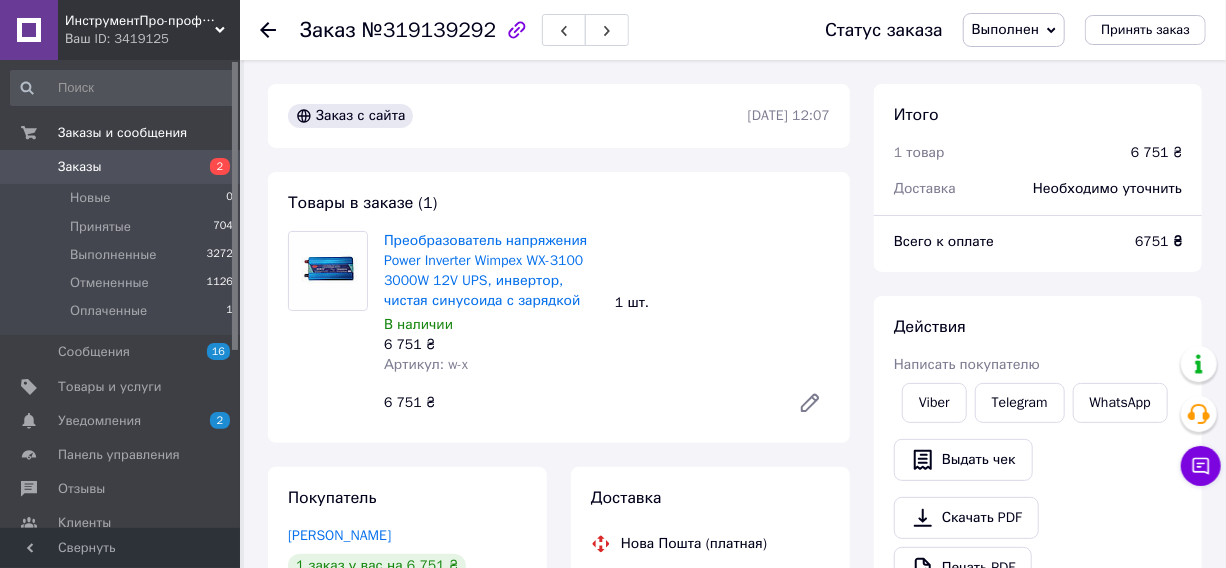 click 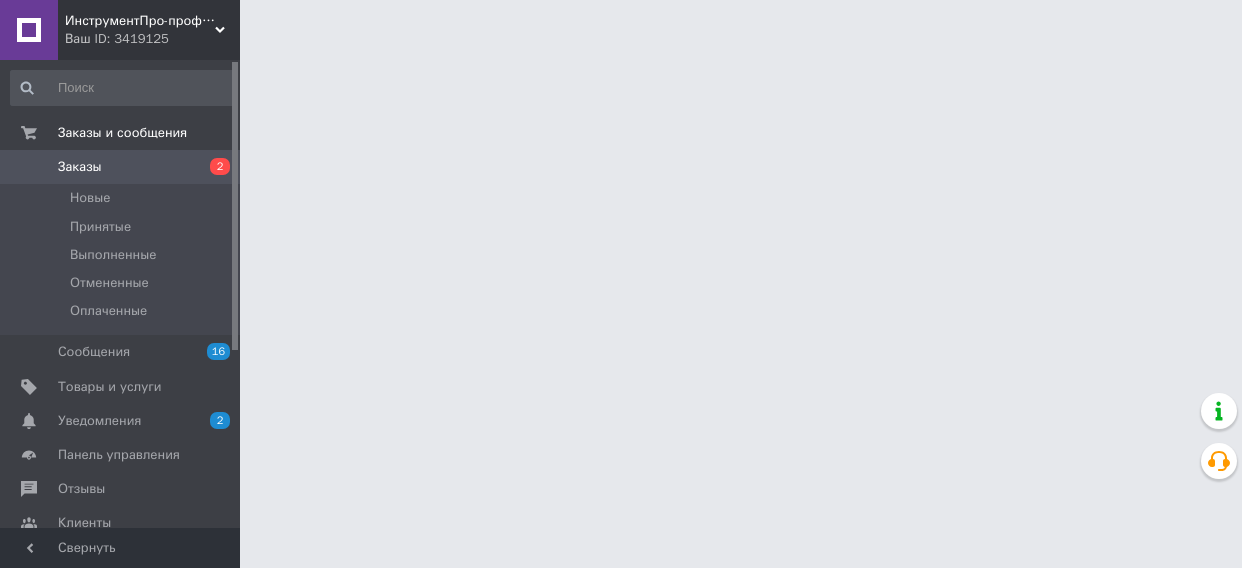 scroll, scrollTop: 0, scrollLeft: 0, axis: both 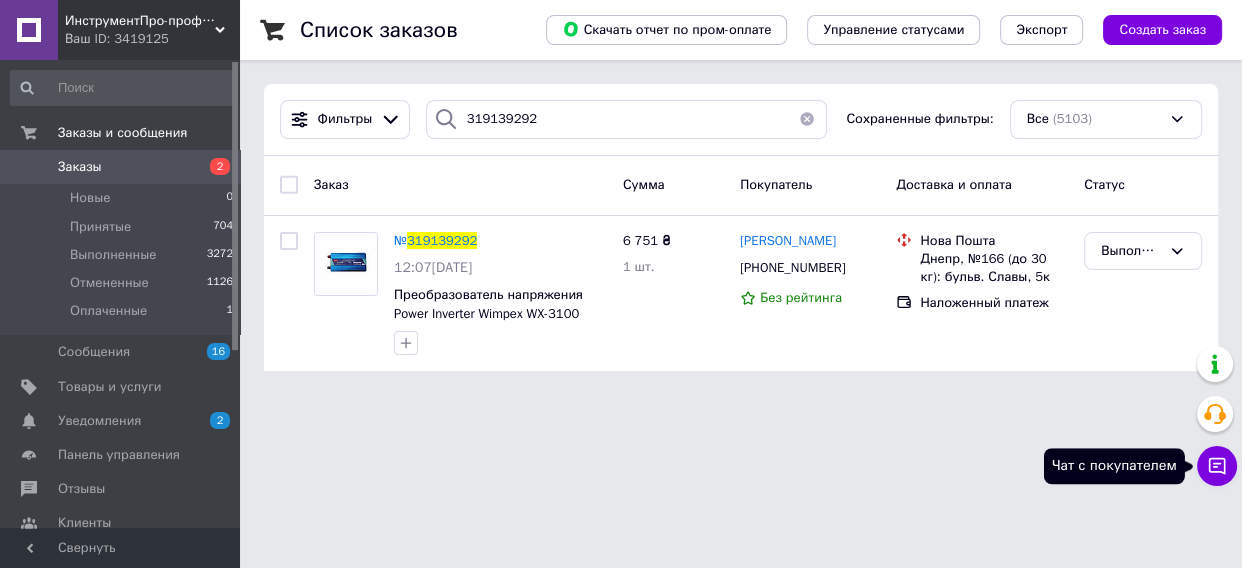 click 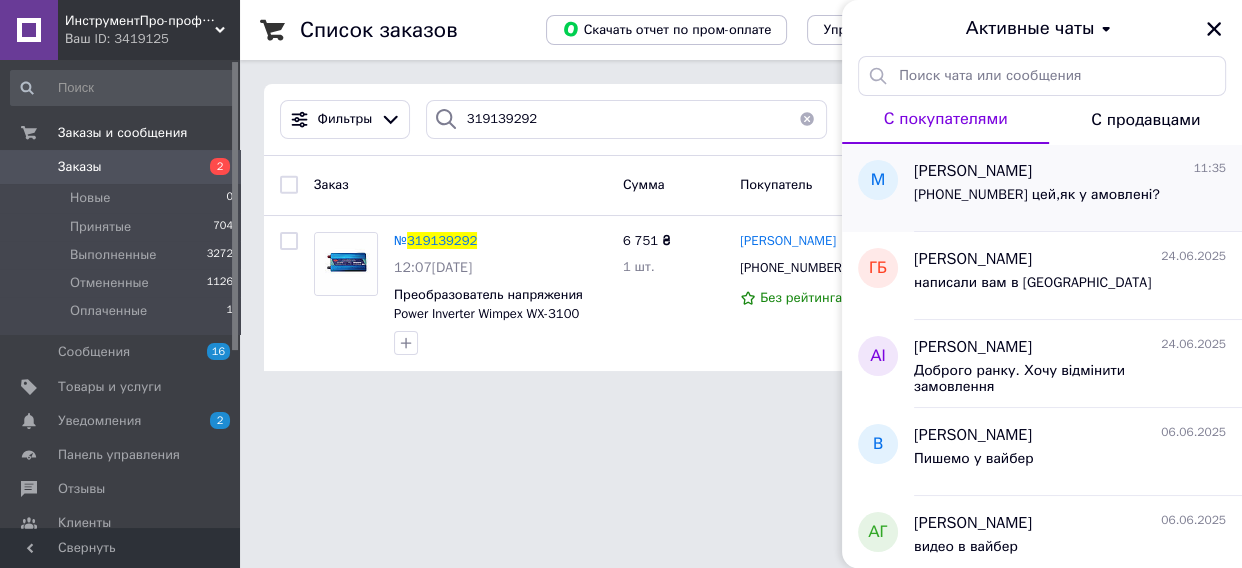 click on "[PHONE_NUMBER] цей,як у амовлені?" at bounding box center (1037, 195) 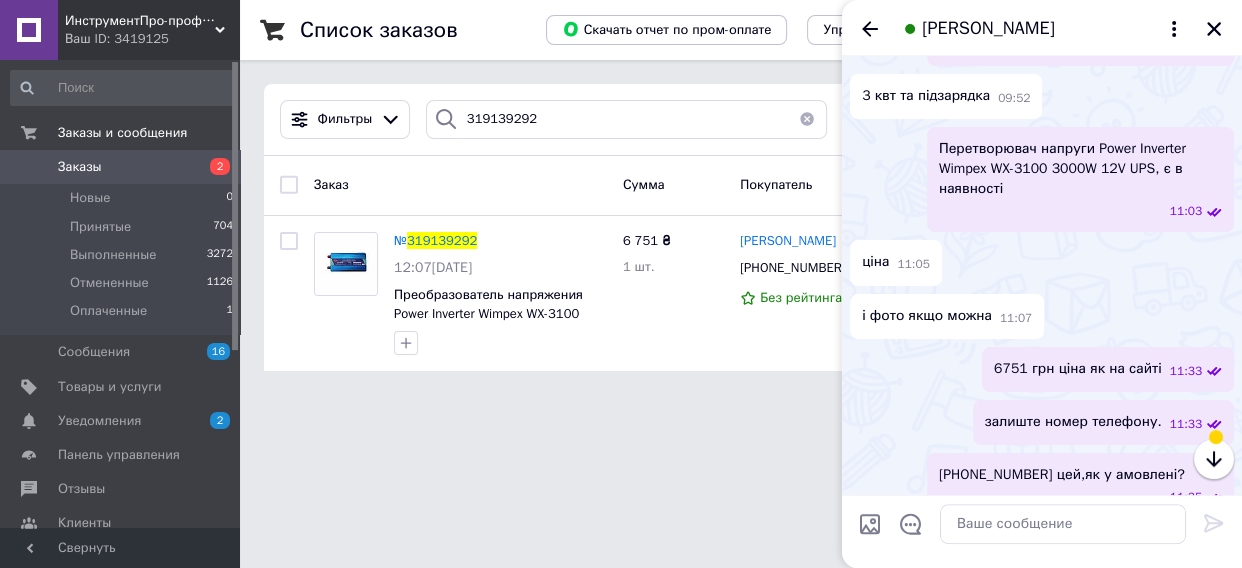 scroll, scrollTop: 573, scrollLeft: 0, axis: vertical 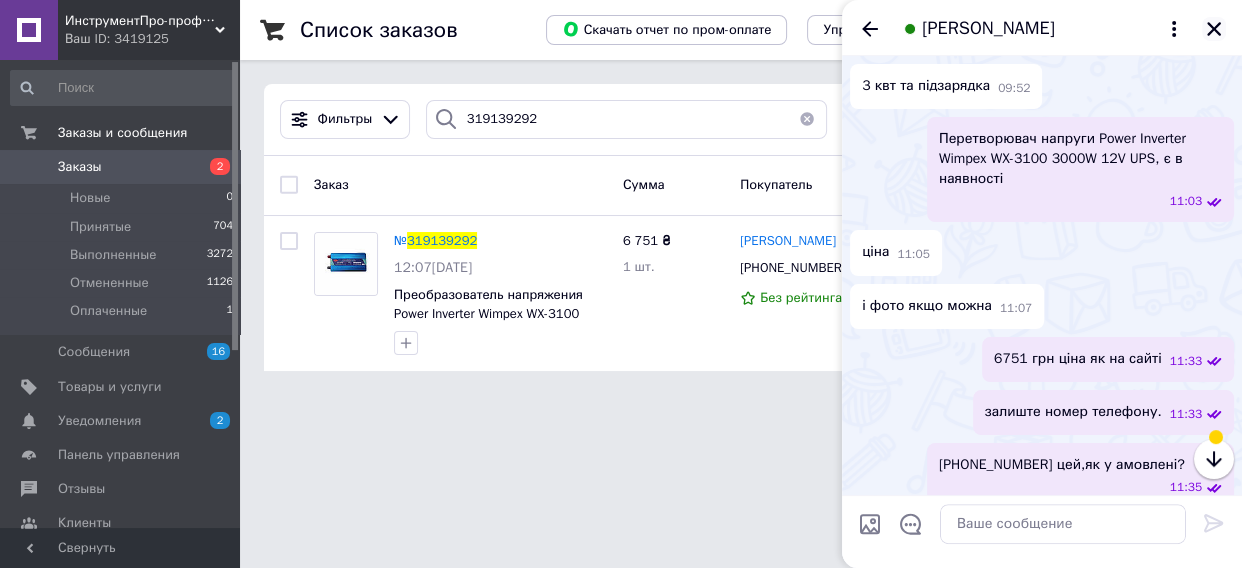 click 